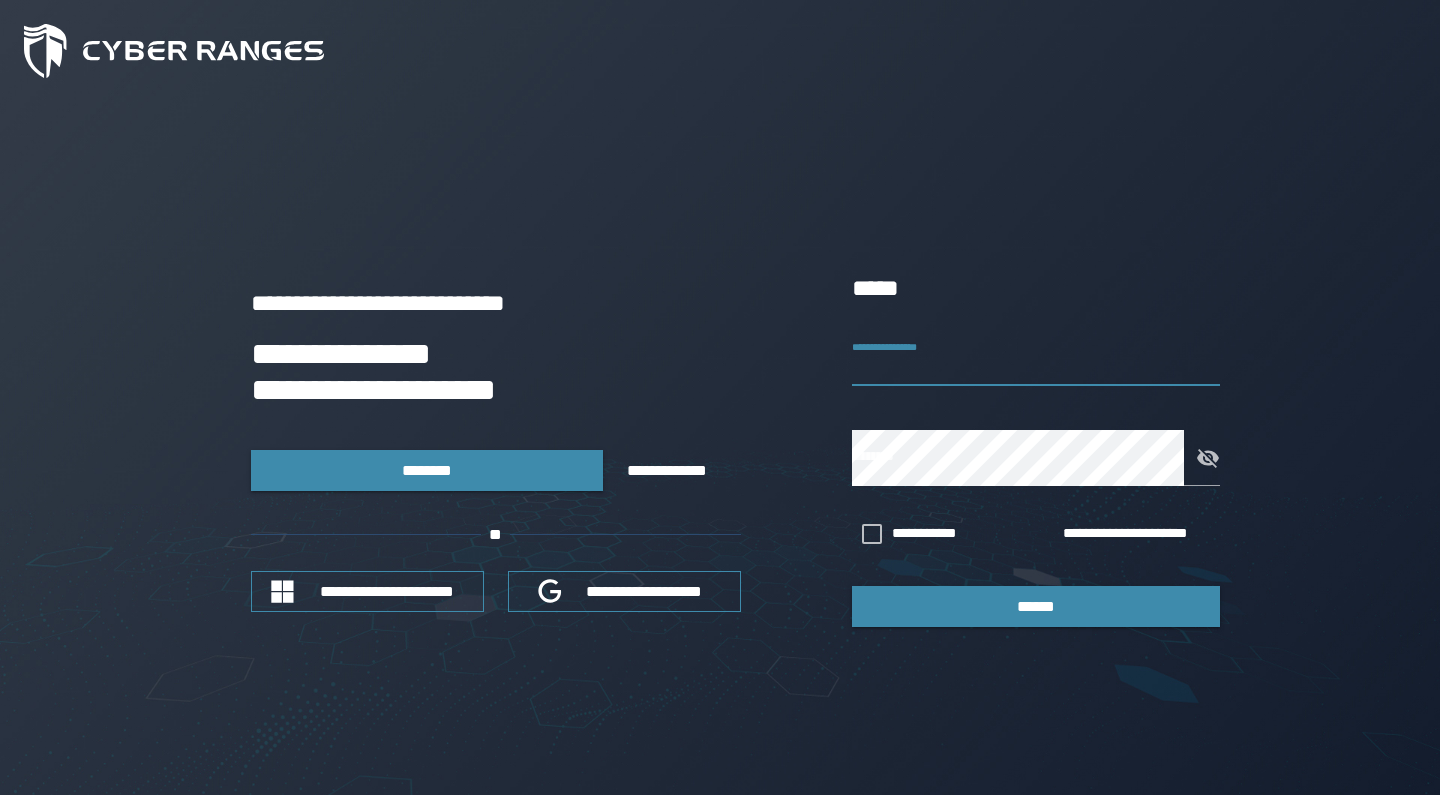 scroll, scrollTop: 0, scrollLeft: 0, axis: both 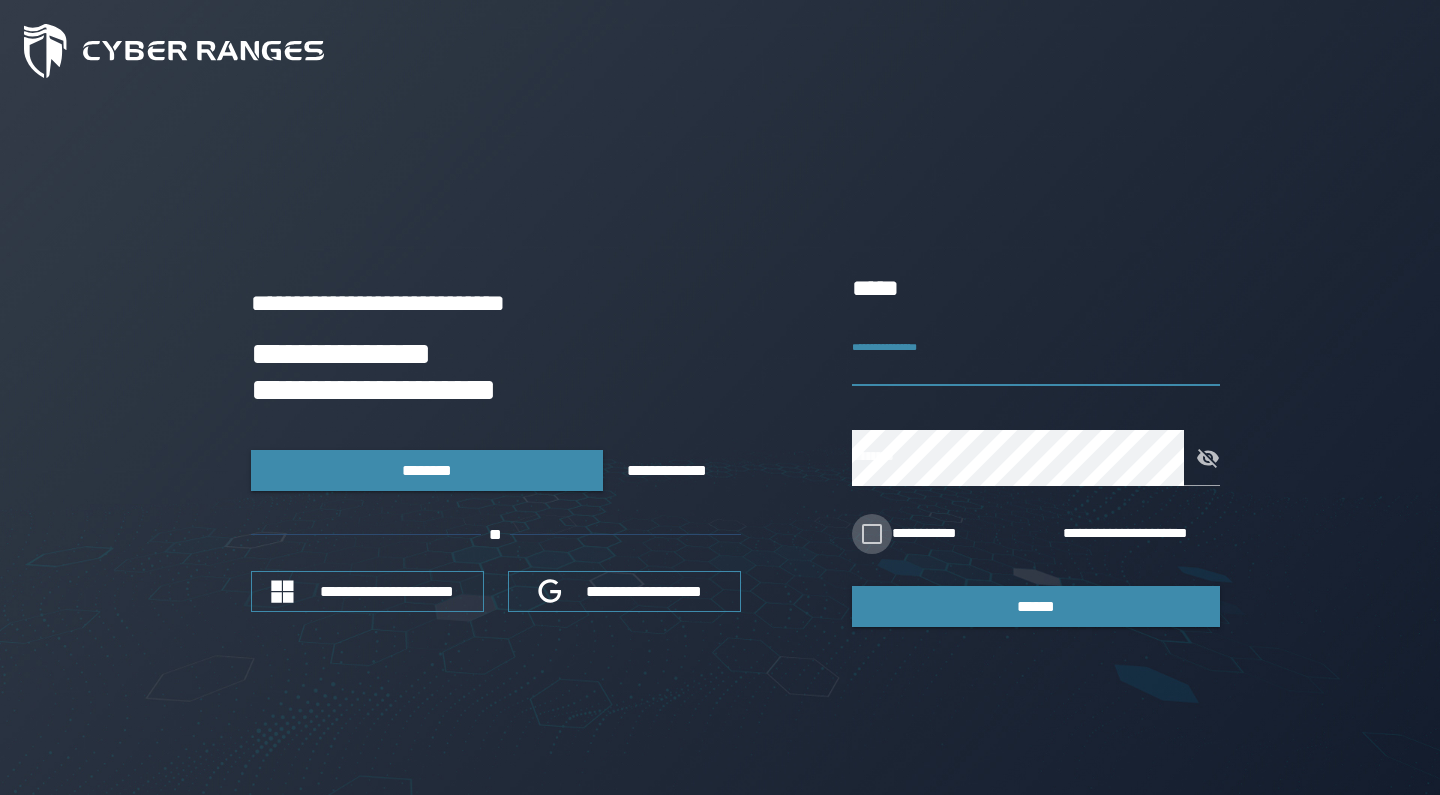 type on "******" 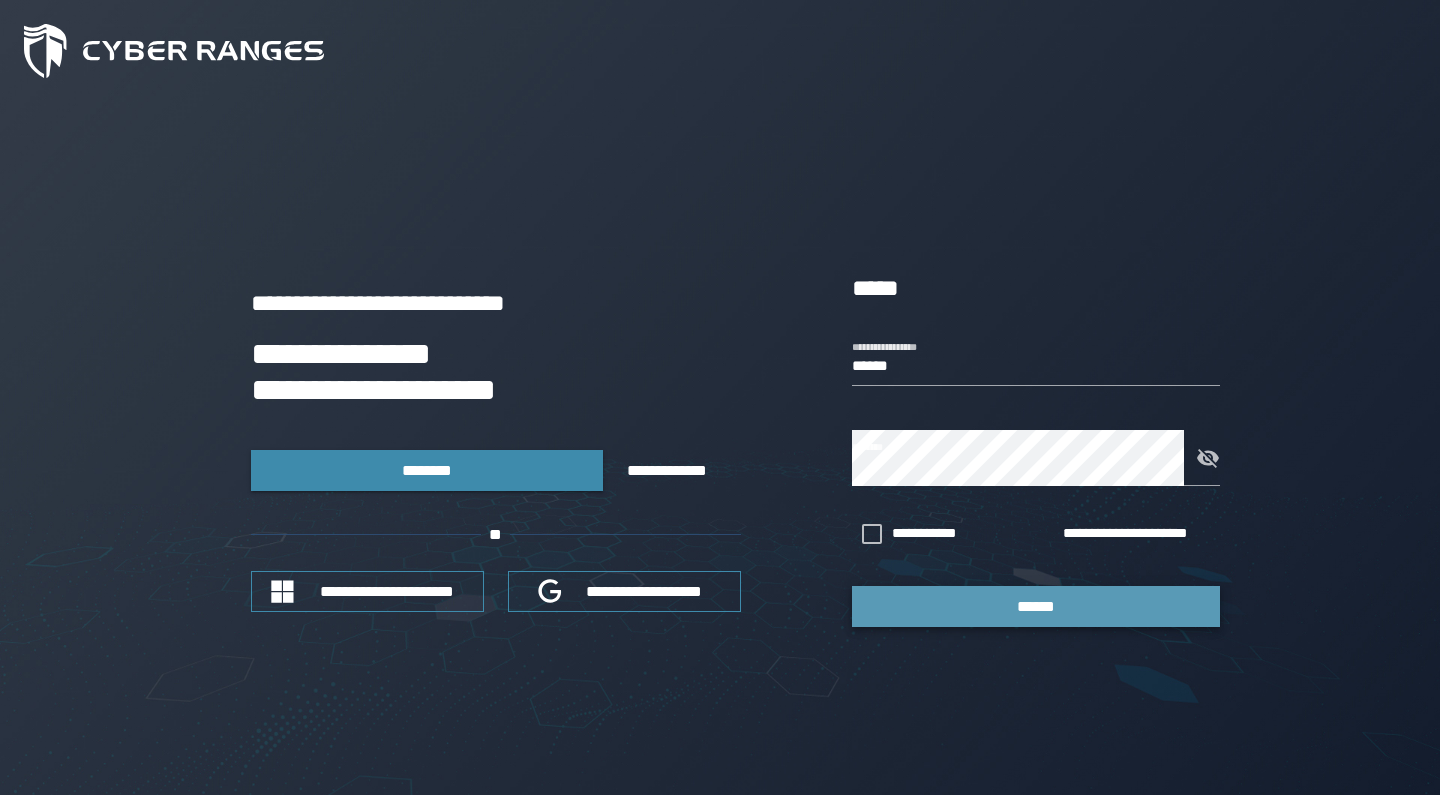 click on "******" at bounding box center [1036, 606] 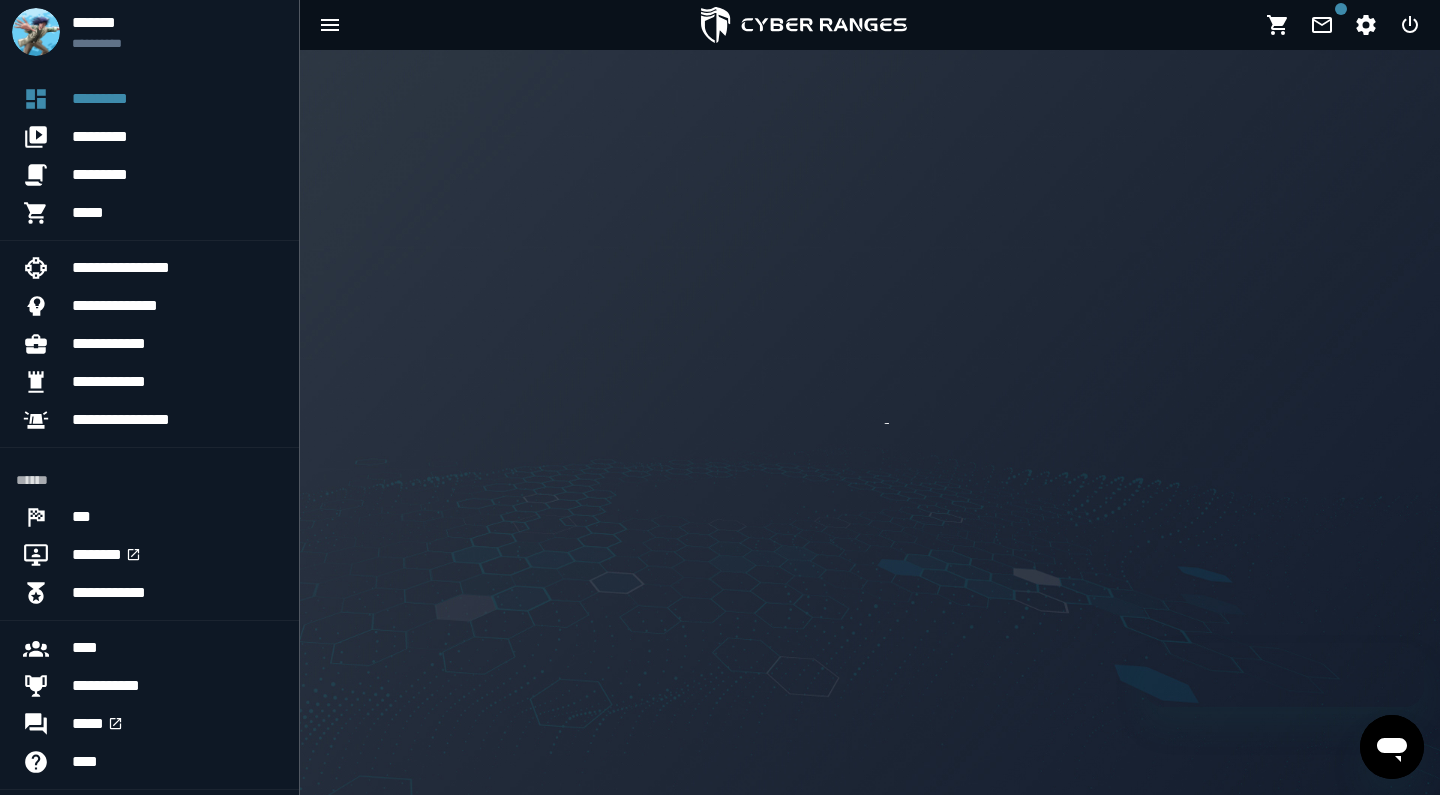 scroll, scrollTop: 0, scrollLeft: 0, axis: both 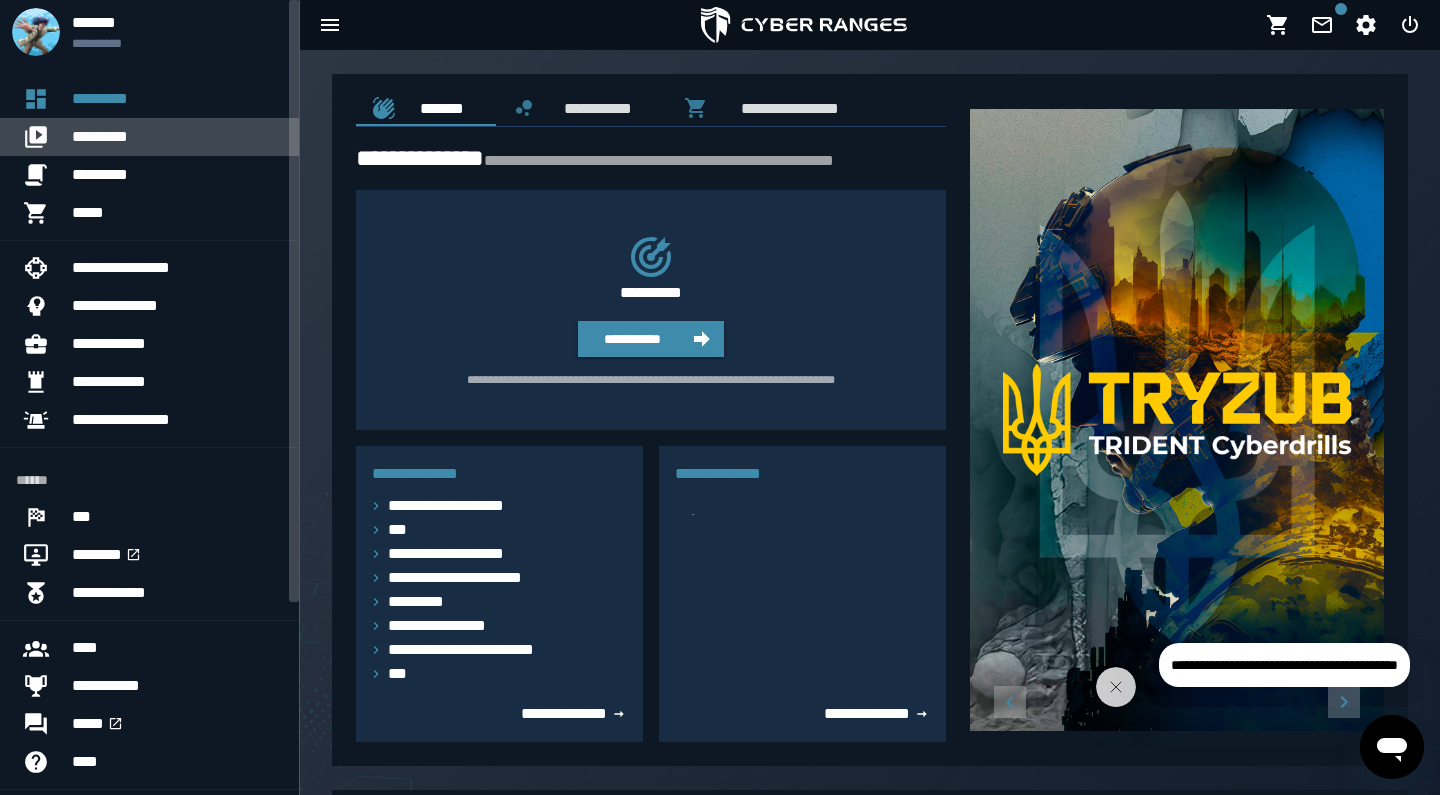 click on "*********" at bounding box center (177, 137) 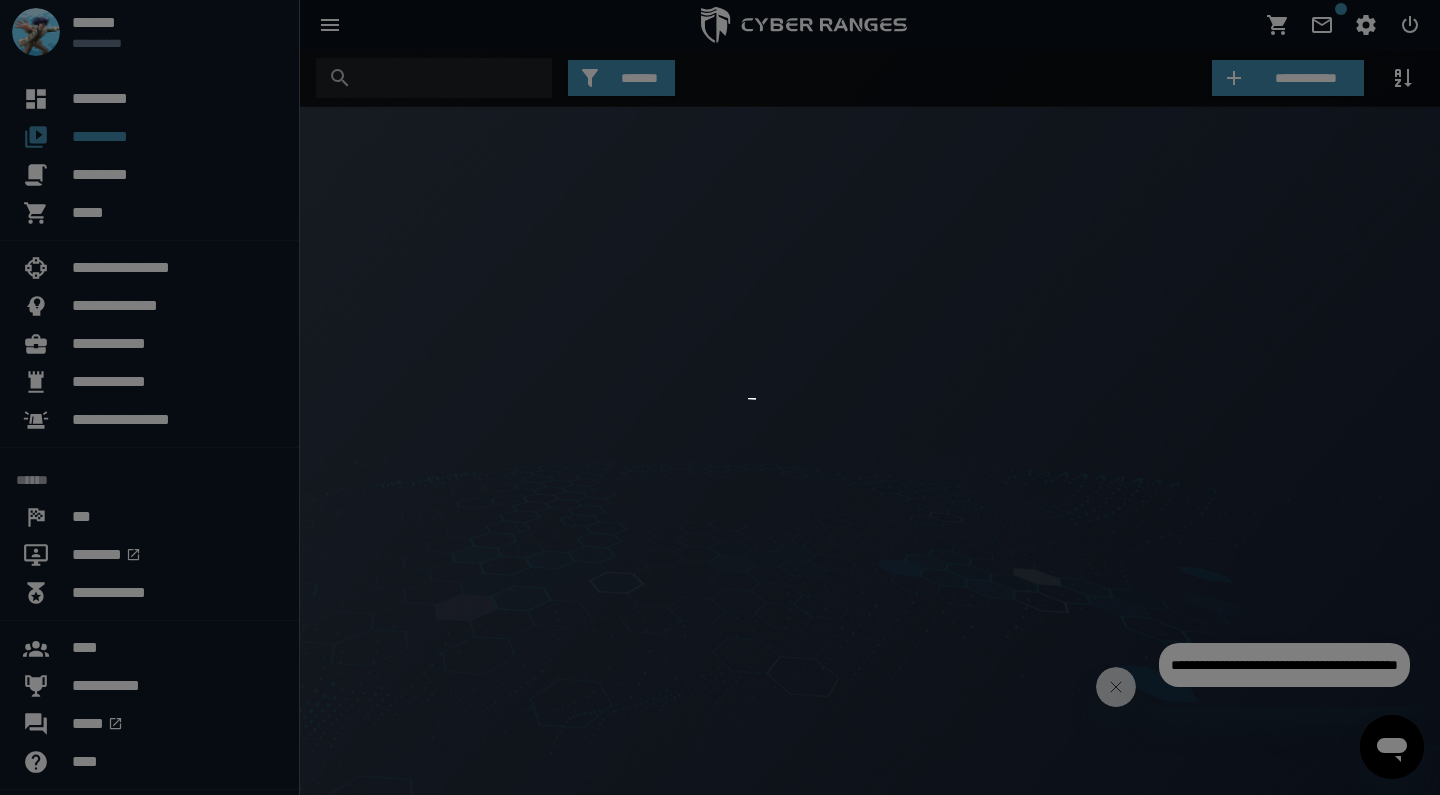 click at bounding box center [720, 397] 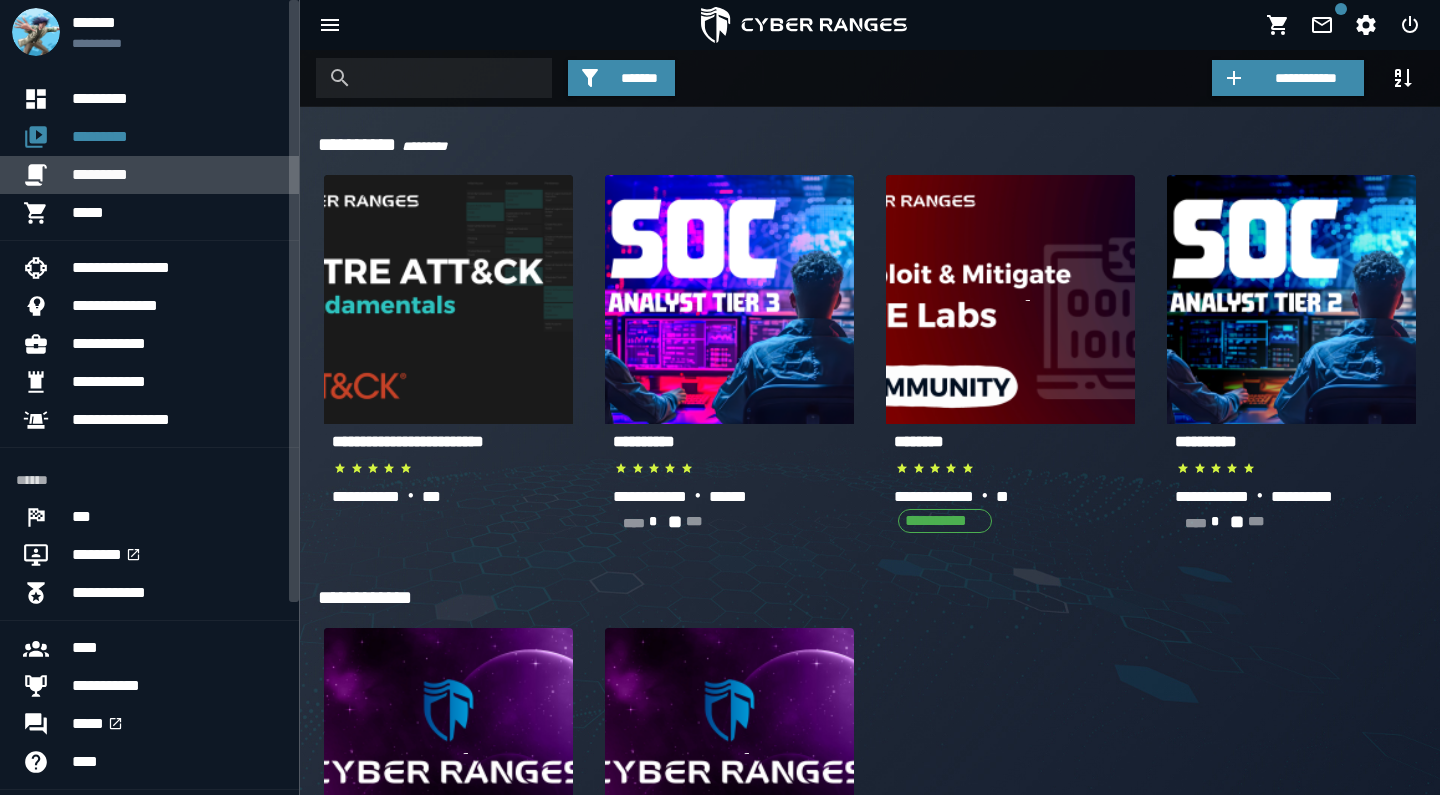 click on "*********" at bounding box center [177, 175] 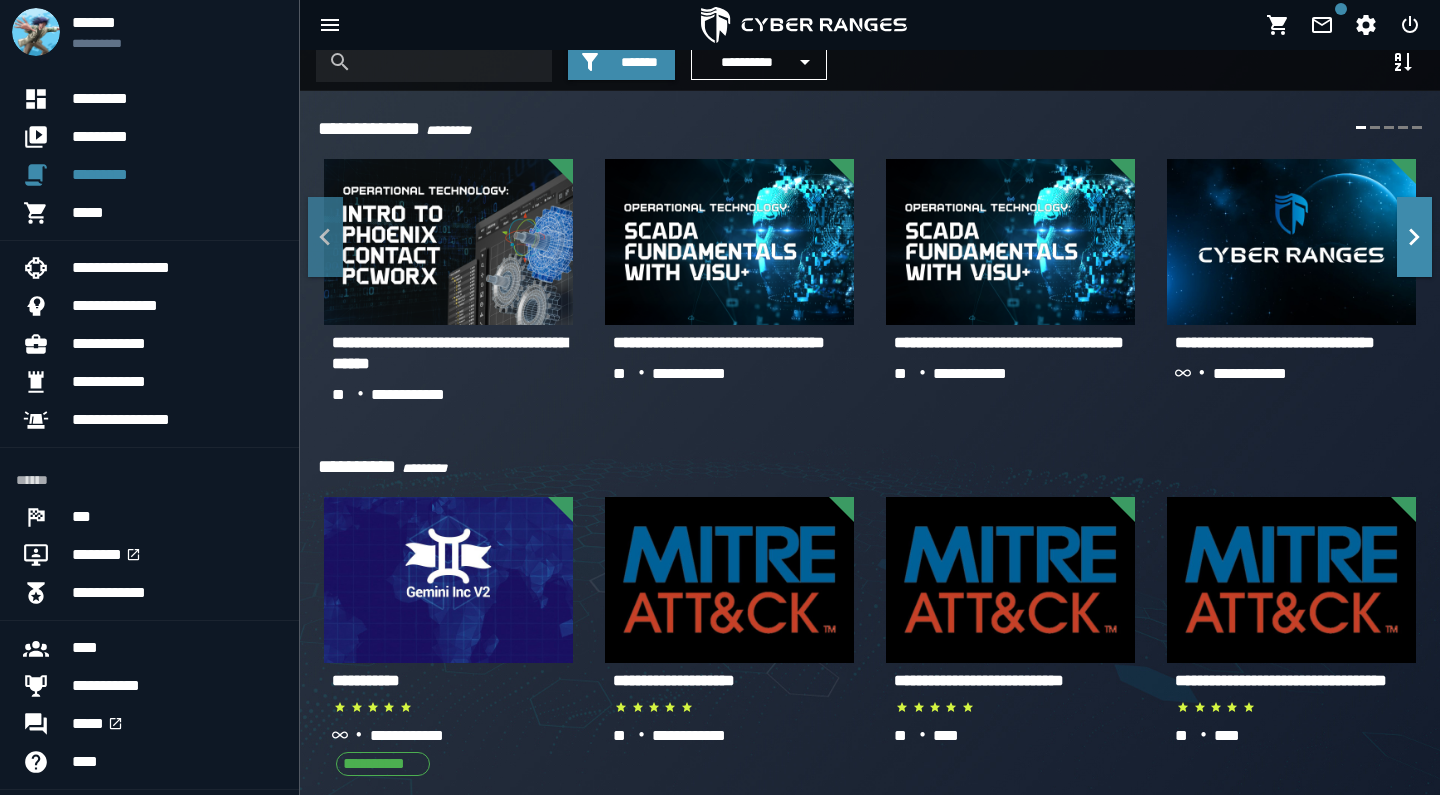 scroll, scrollTop: 18, scrollLeft: 0, axis: vertical 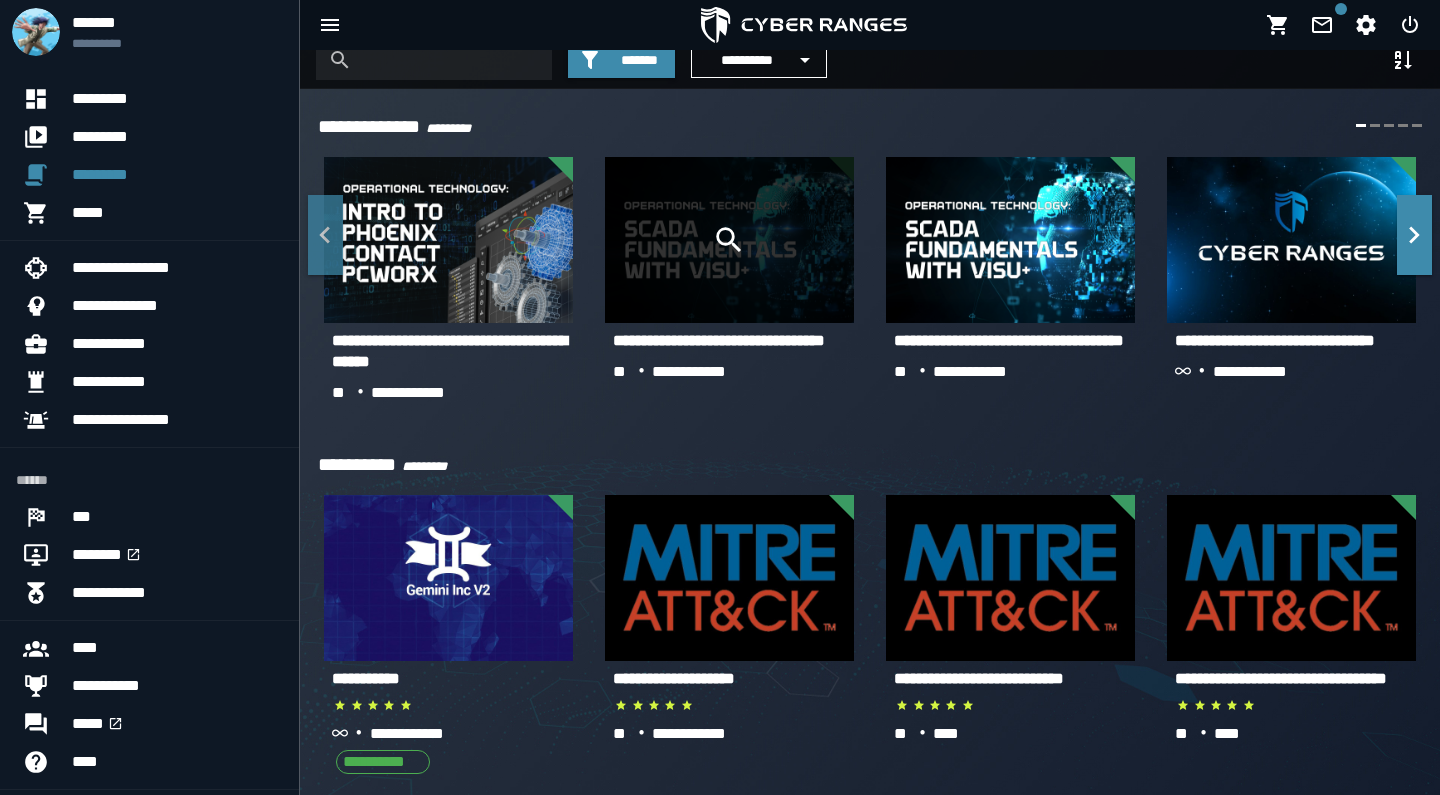 click 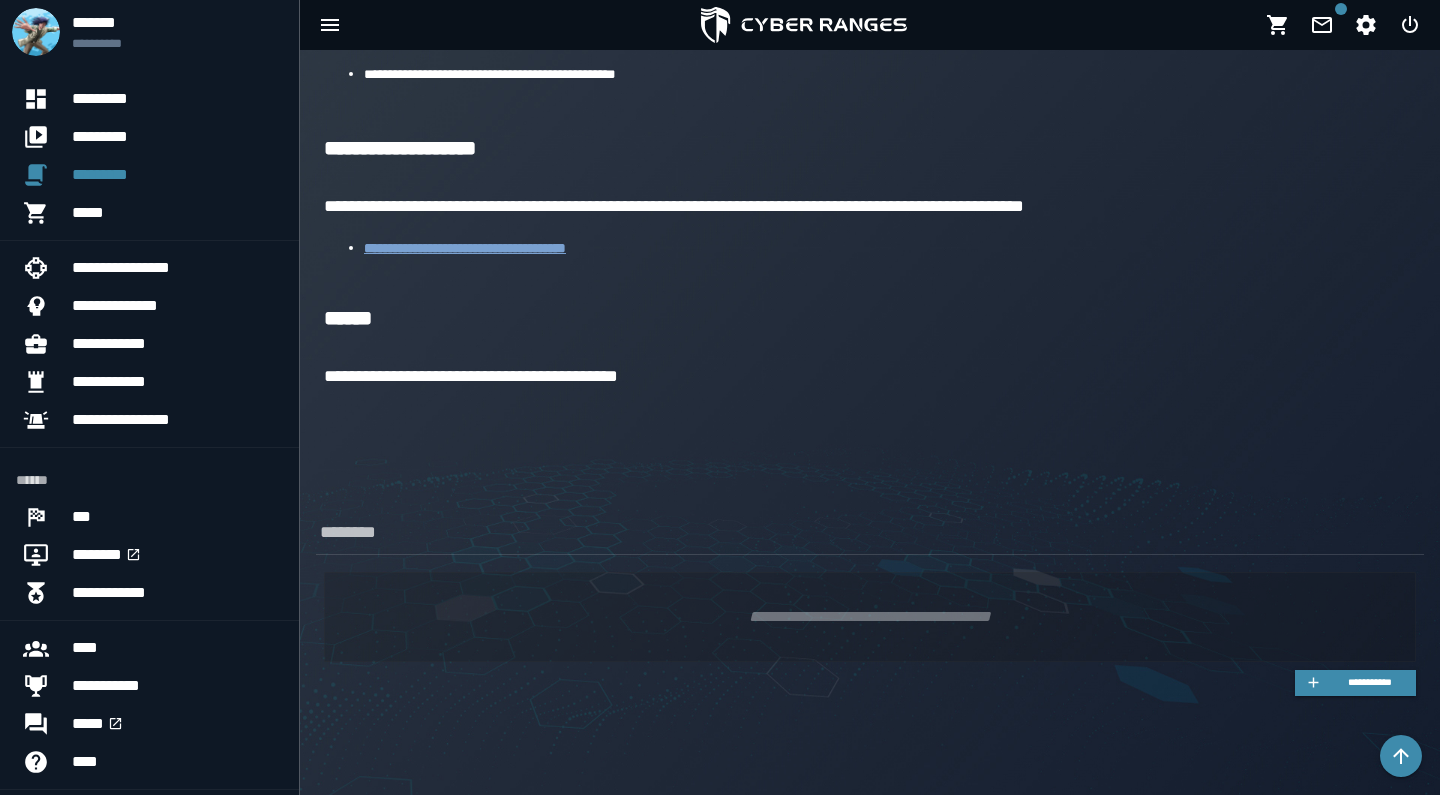 scroll, scrollTop: 1016, scrollLeft: 0, axis: vertical 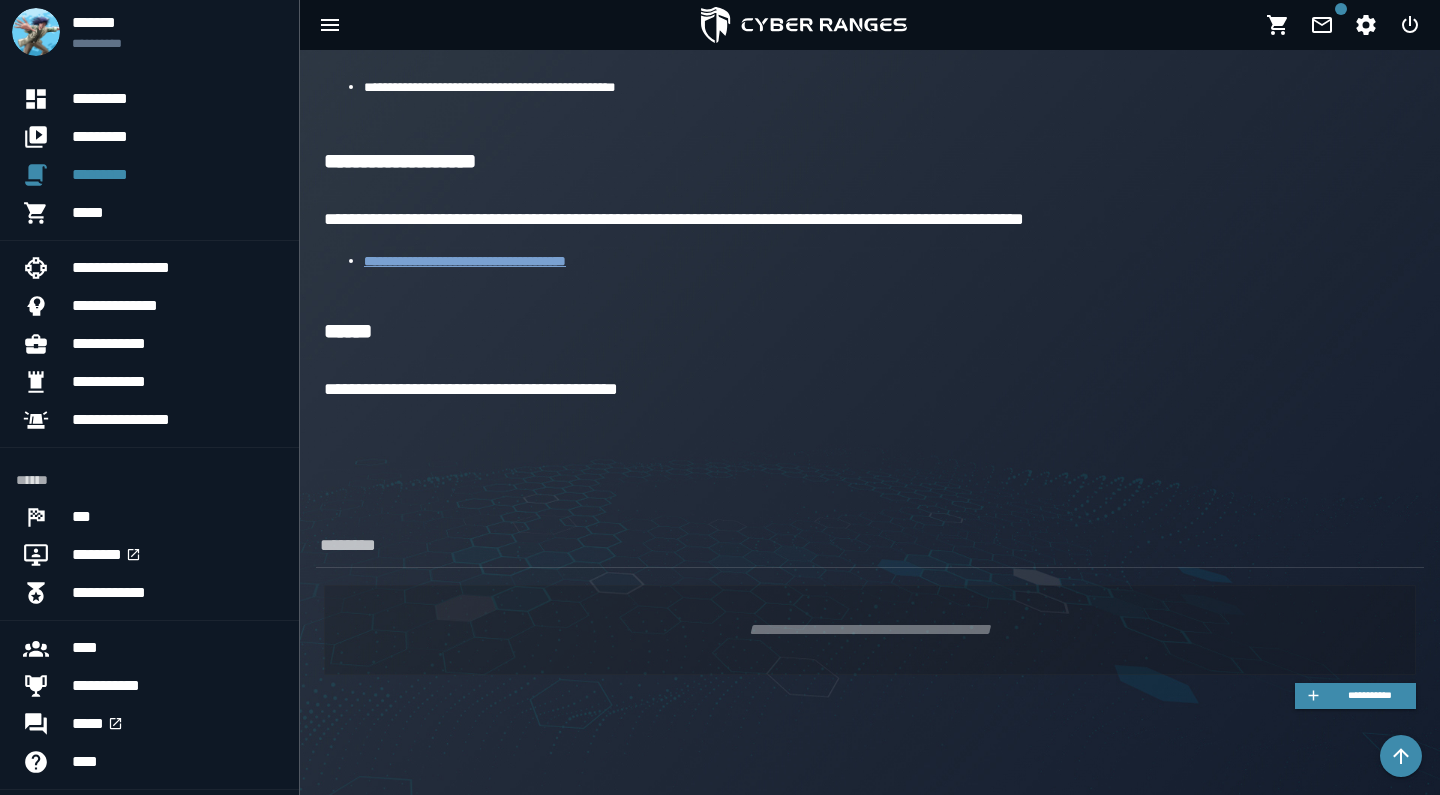 click on "**********" at bounding box center (465, 261) 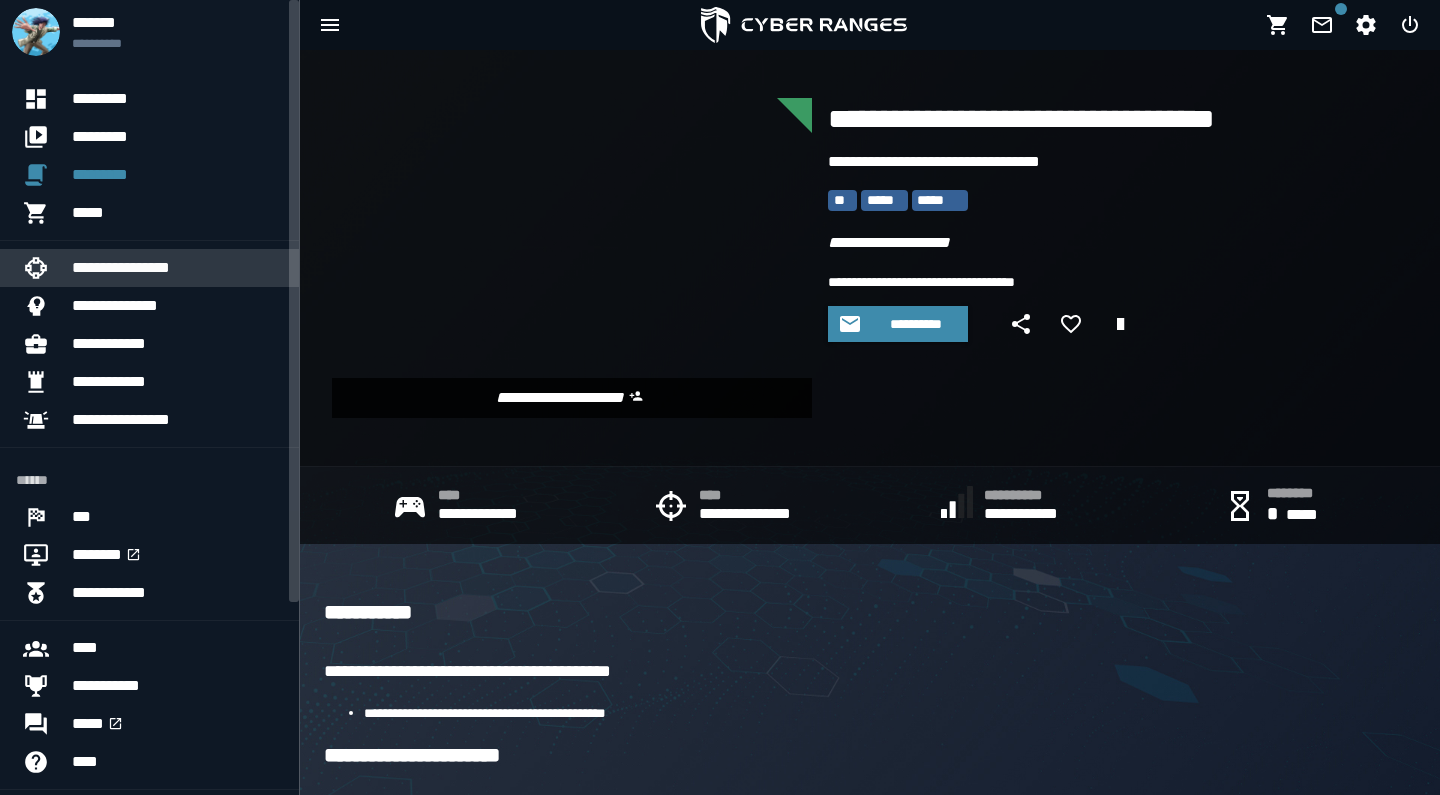scroll, scrollTop: 0, scrollLeft: 0, axis: both 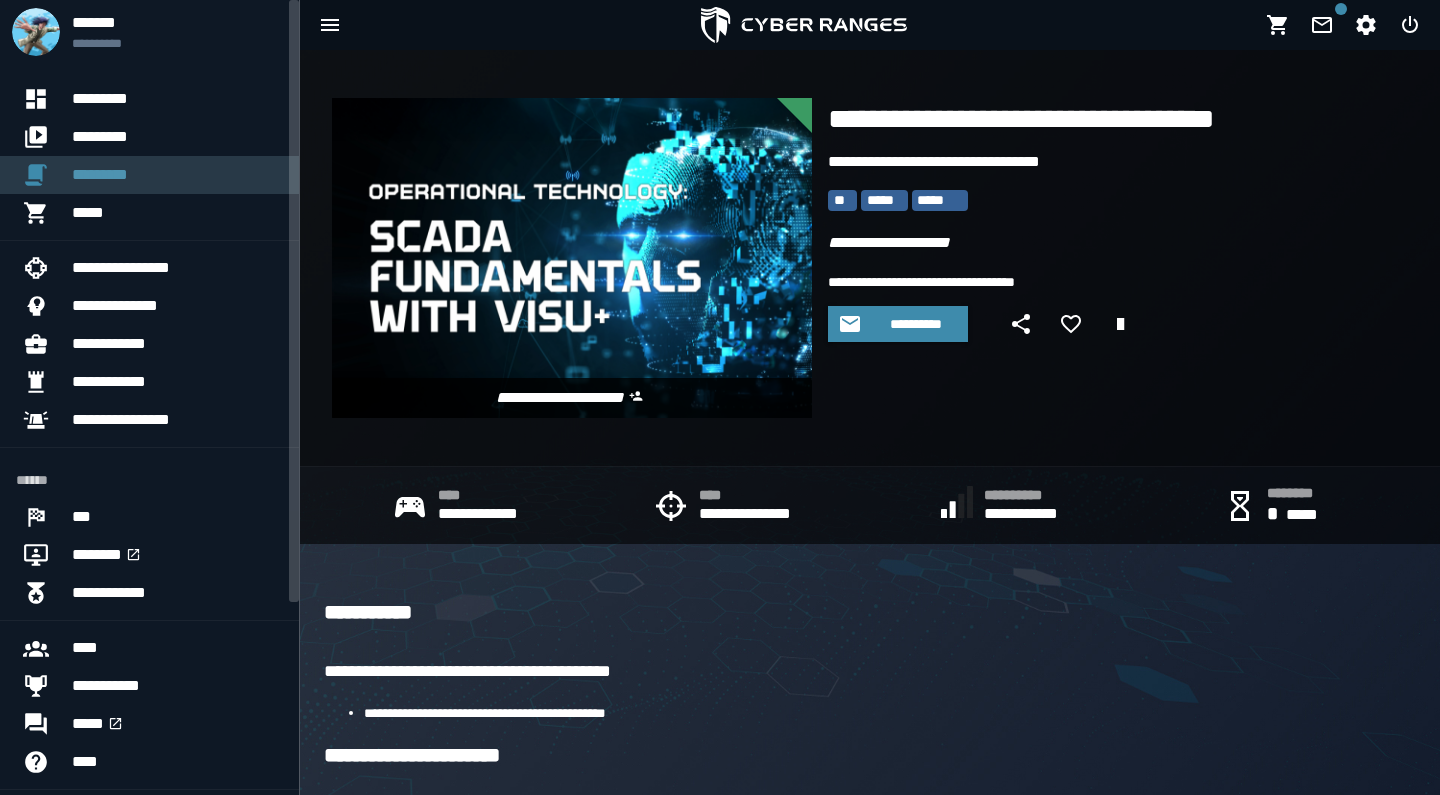 click on "*********" at bounding box center (177, 175) 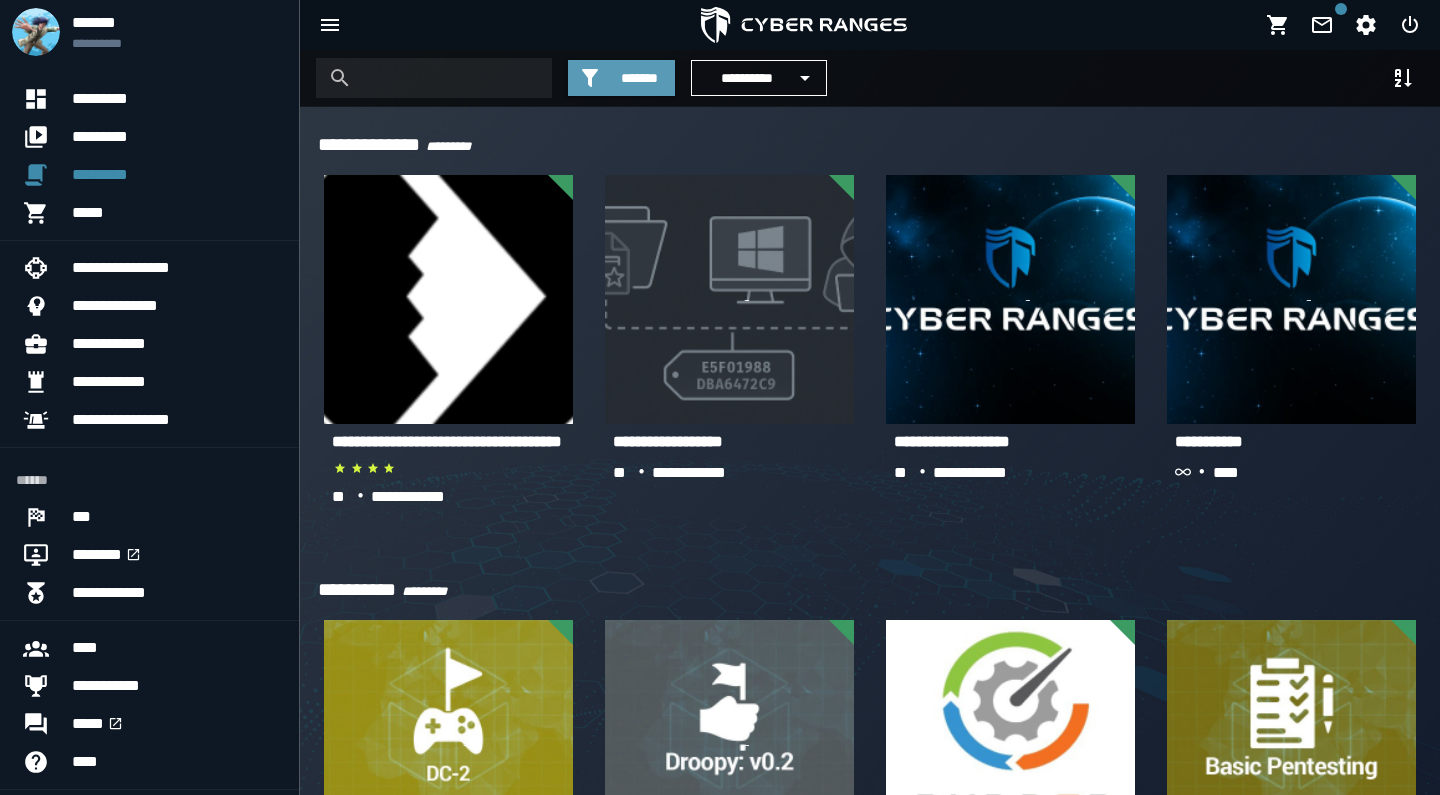 click on "*******" at bounding box center (639, 78) 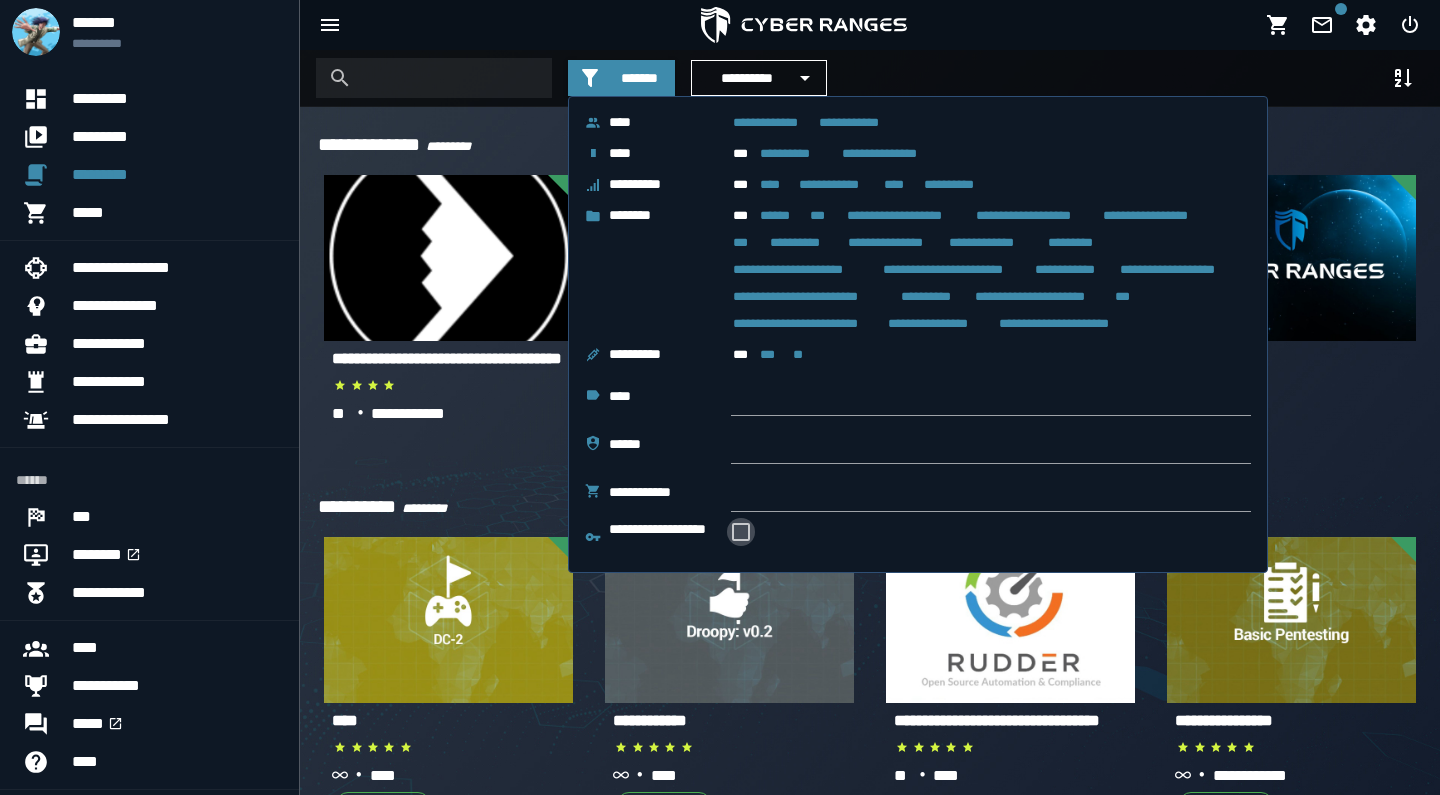 click 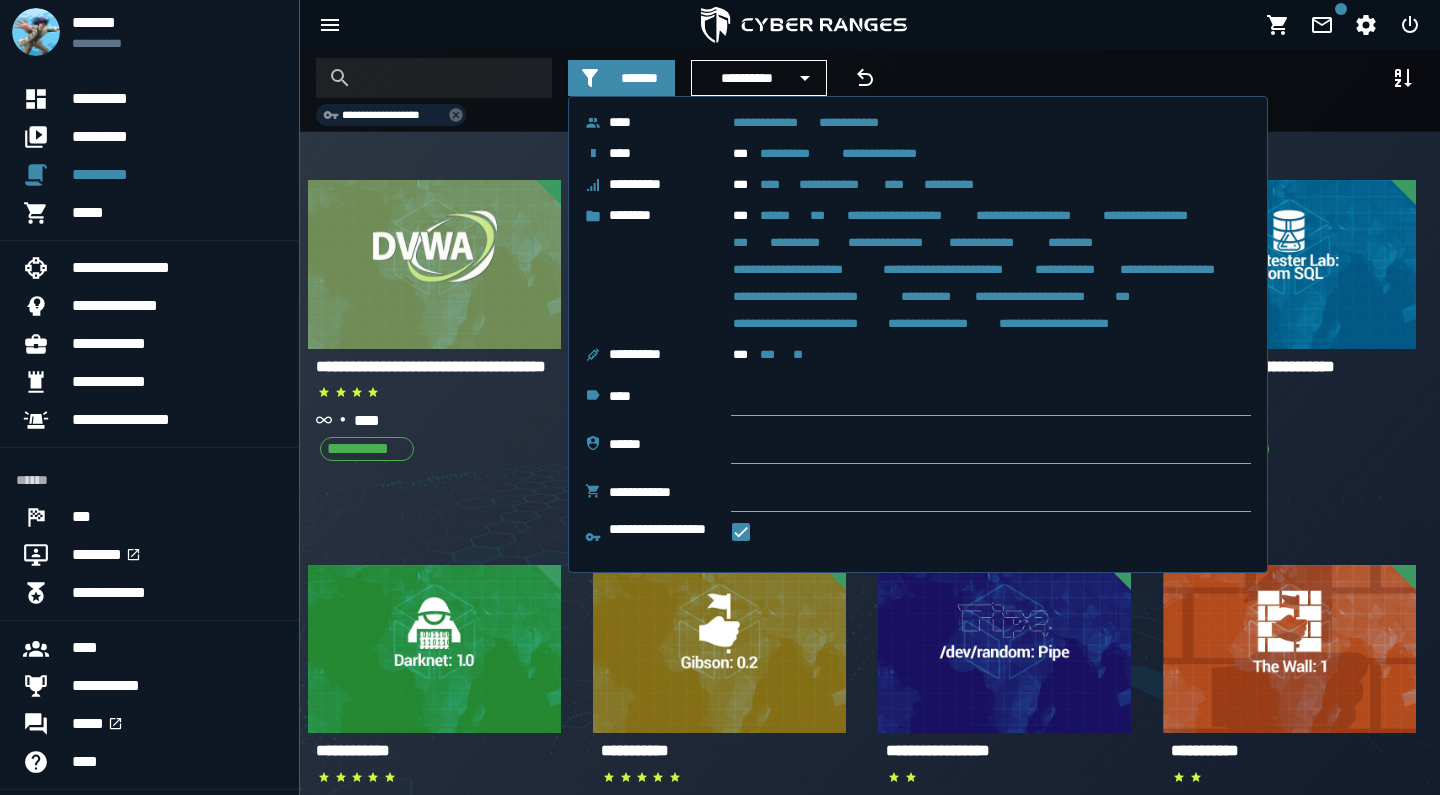 click on "**********" 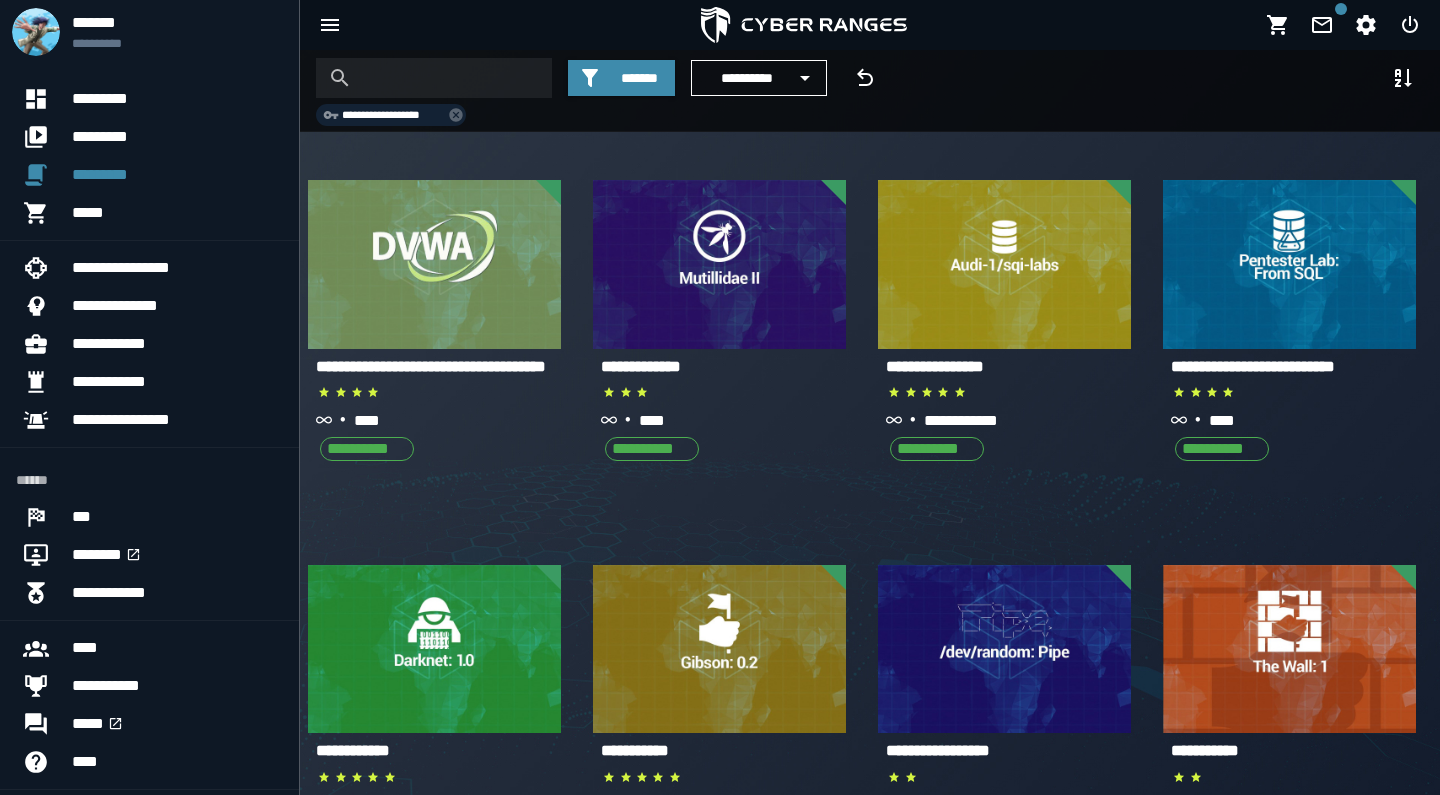 scroll, scrollTop: 0, scrollLeft: 0, axis: both 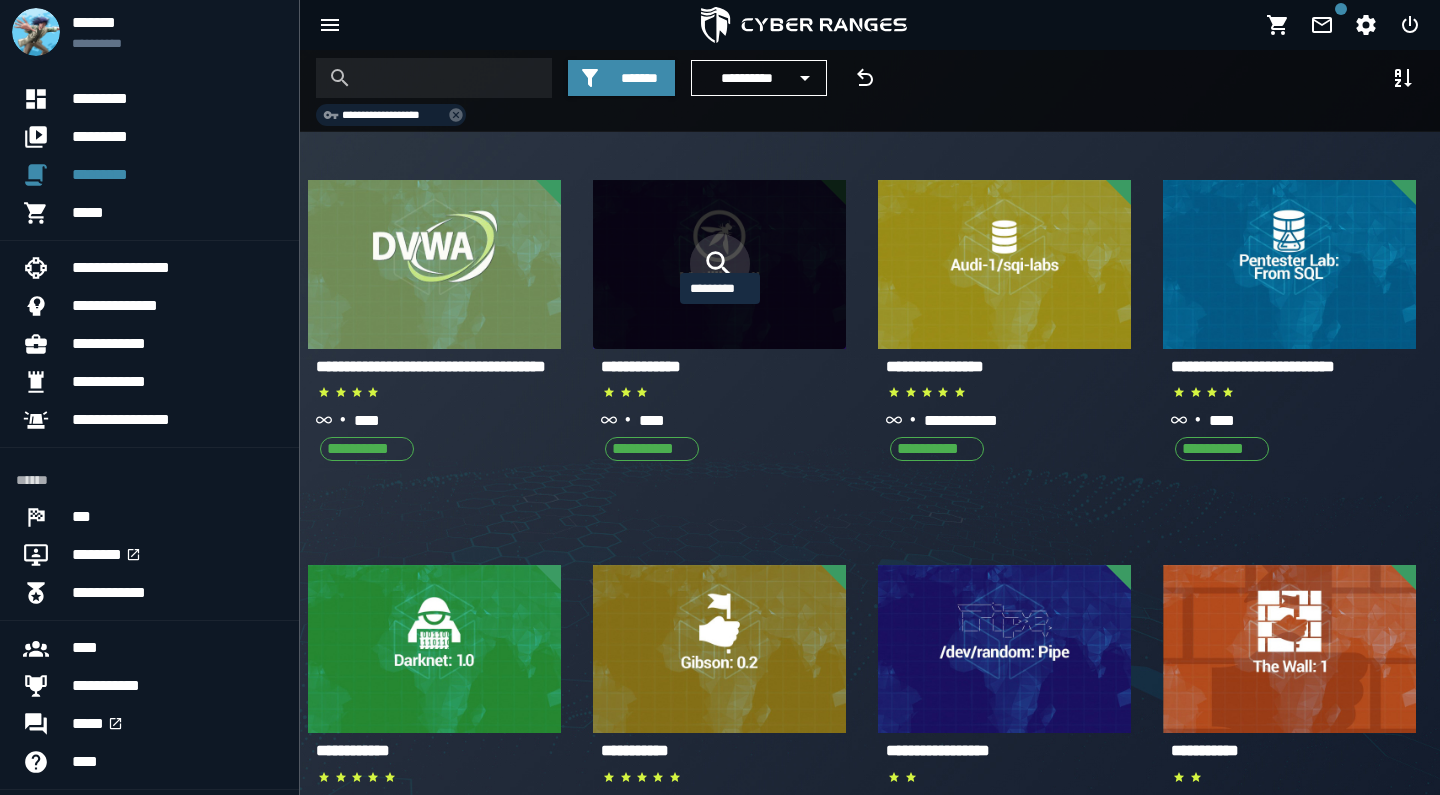 click 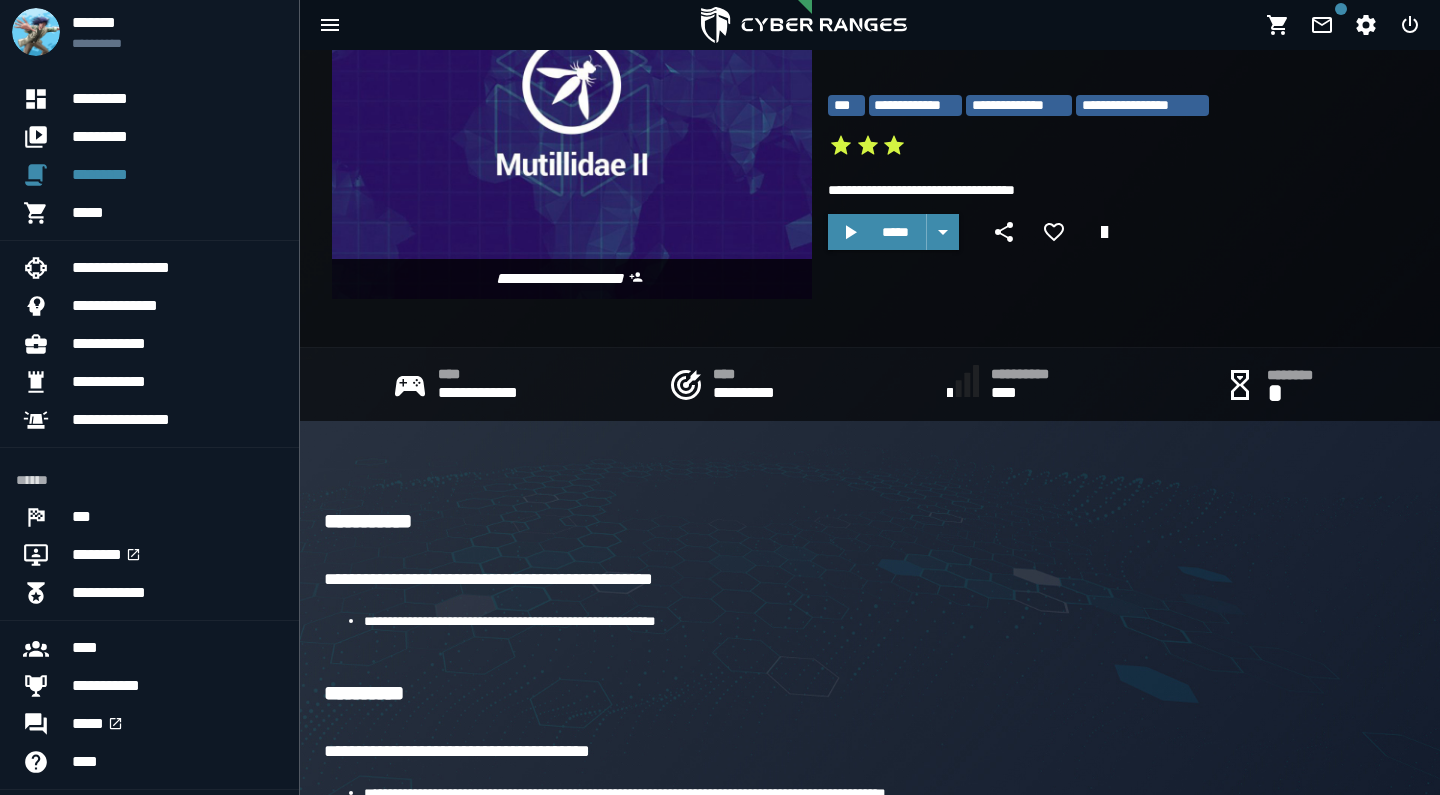 scroll, scrollTop: 103, scrollLeft: 0, axis: vertical 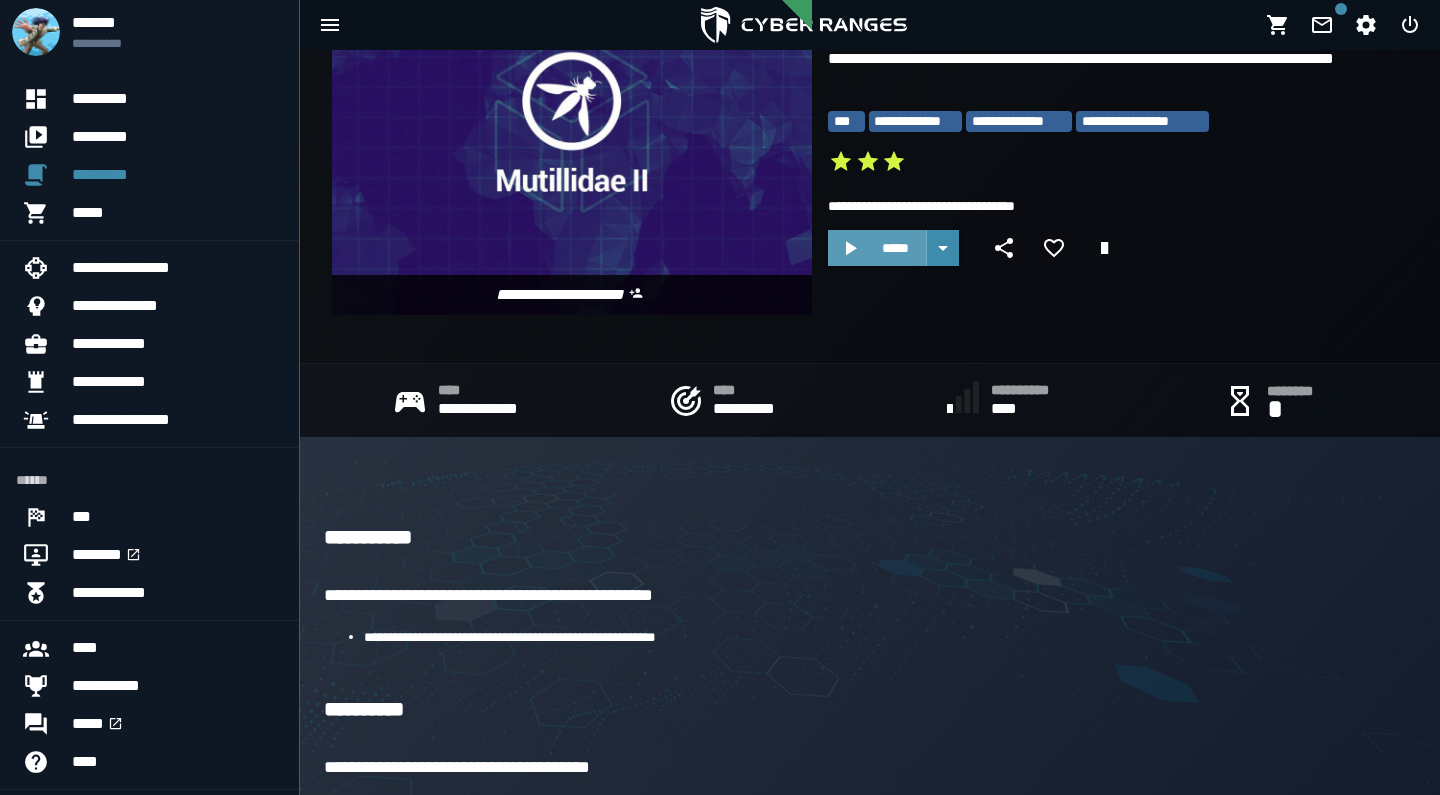 click on "*****" at bounding box center (895, 248) 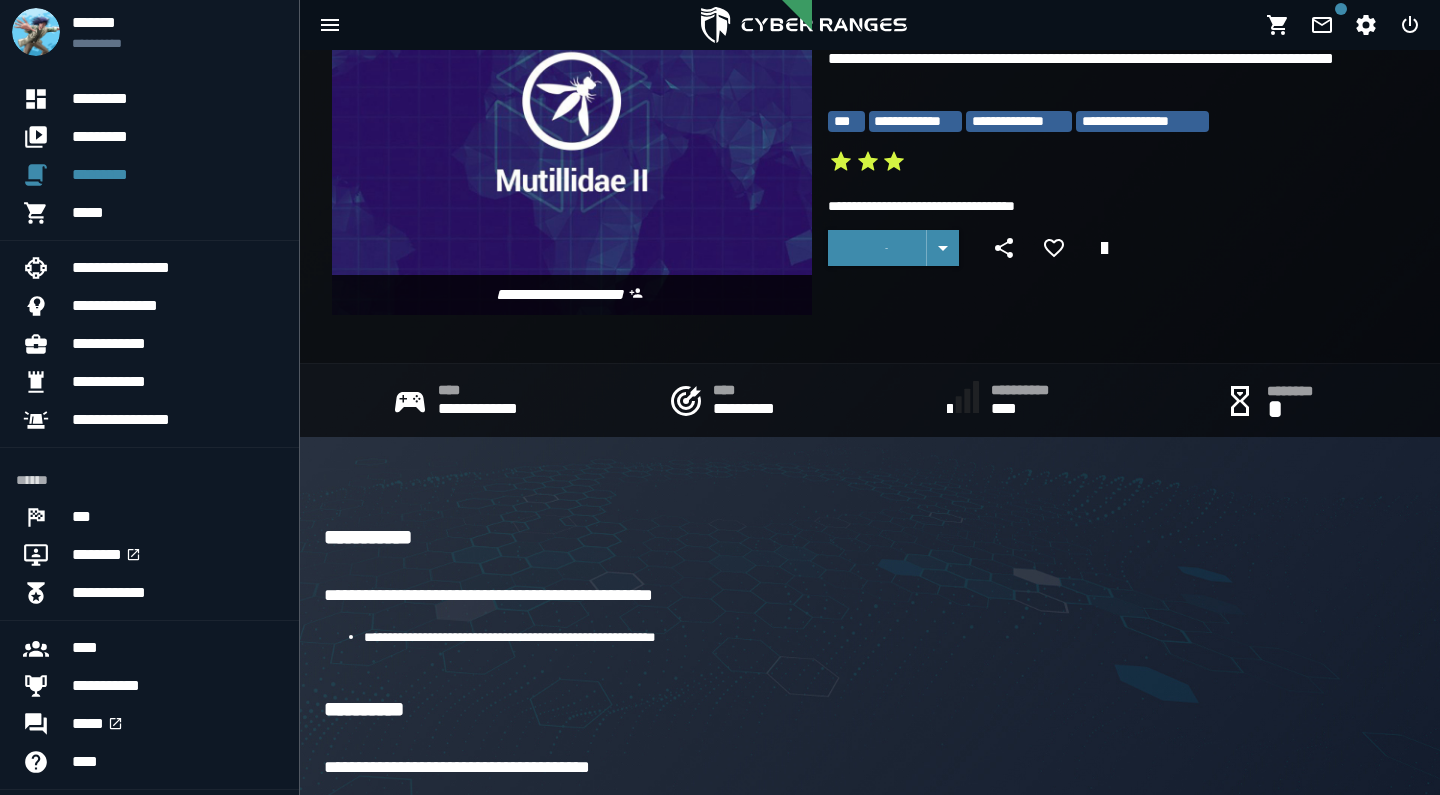 scroll, scrollTop: 0, scrollLeft: 0, axis: both 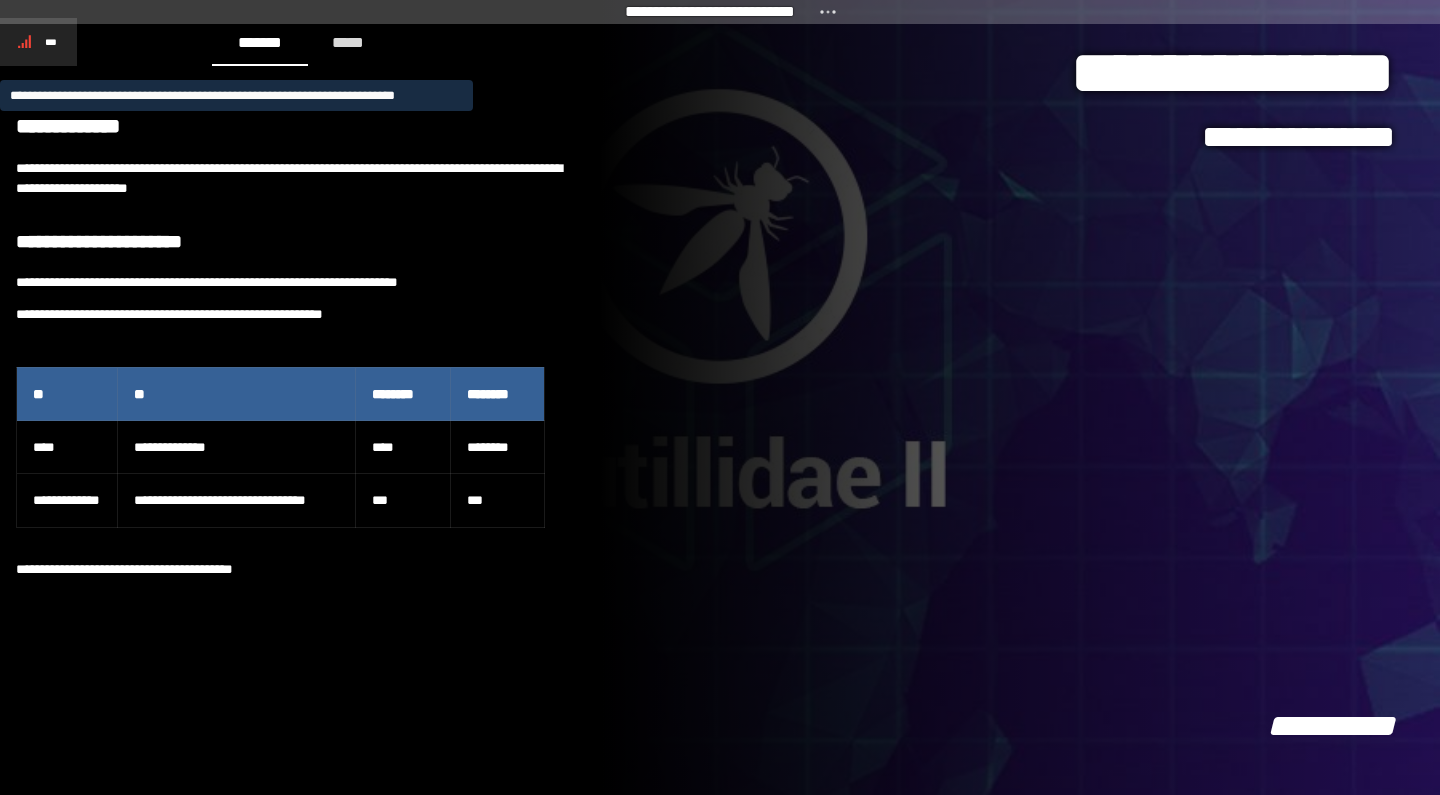 click on "***" at bounding box center [51, 42] 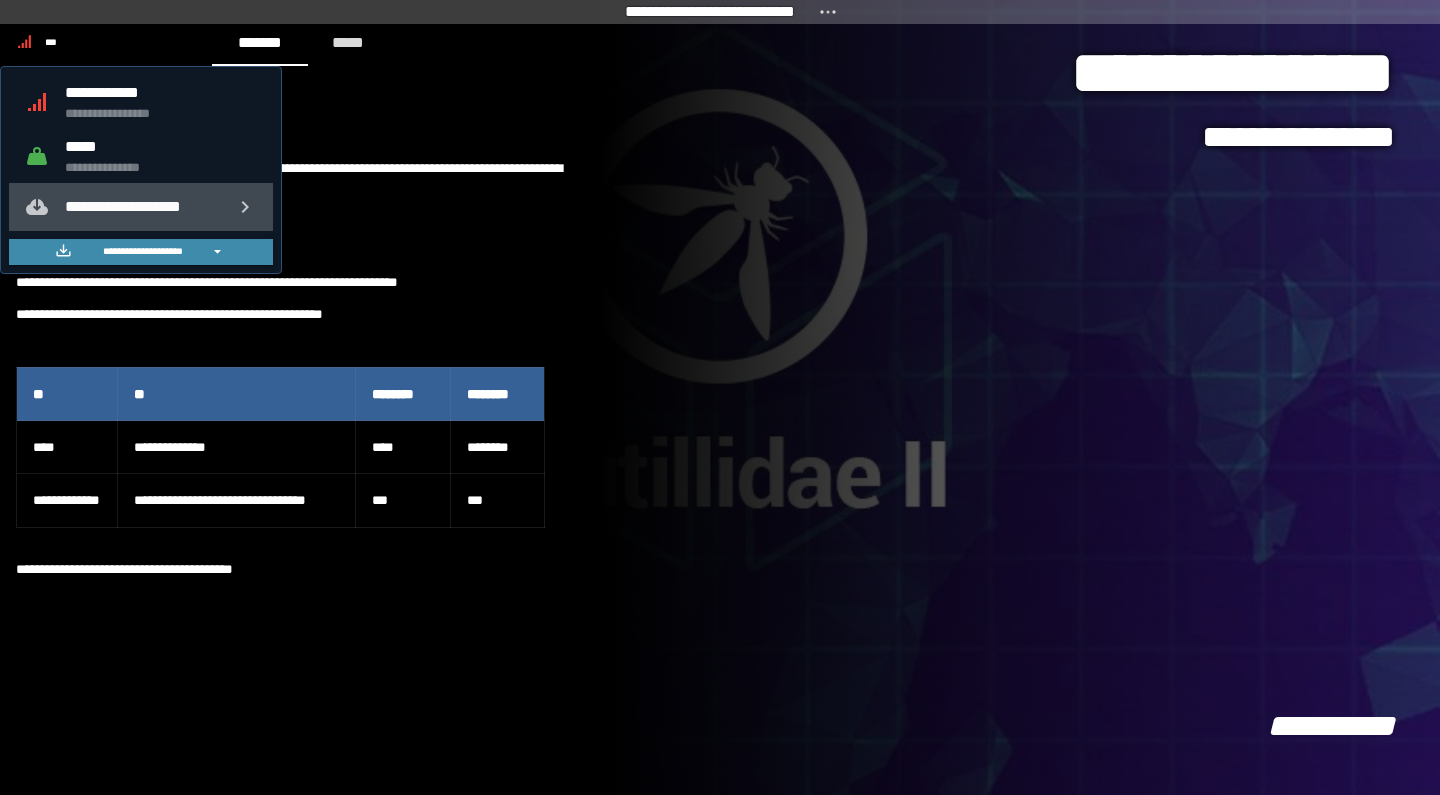 click on "**********" 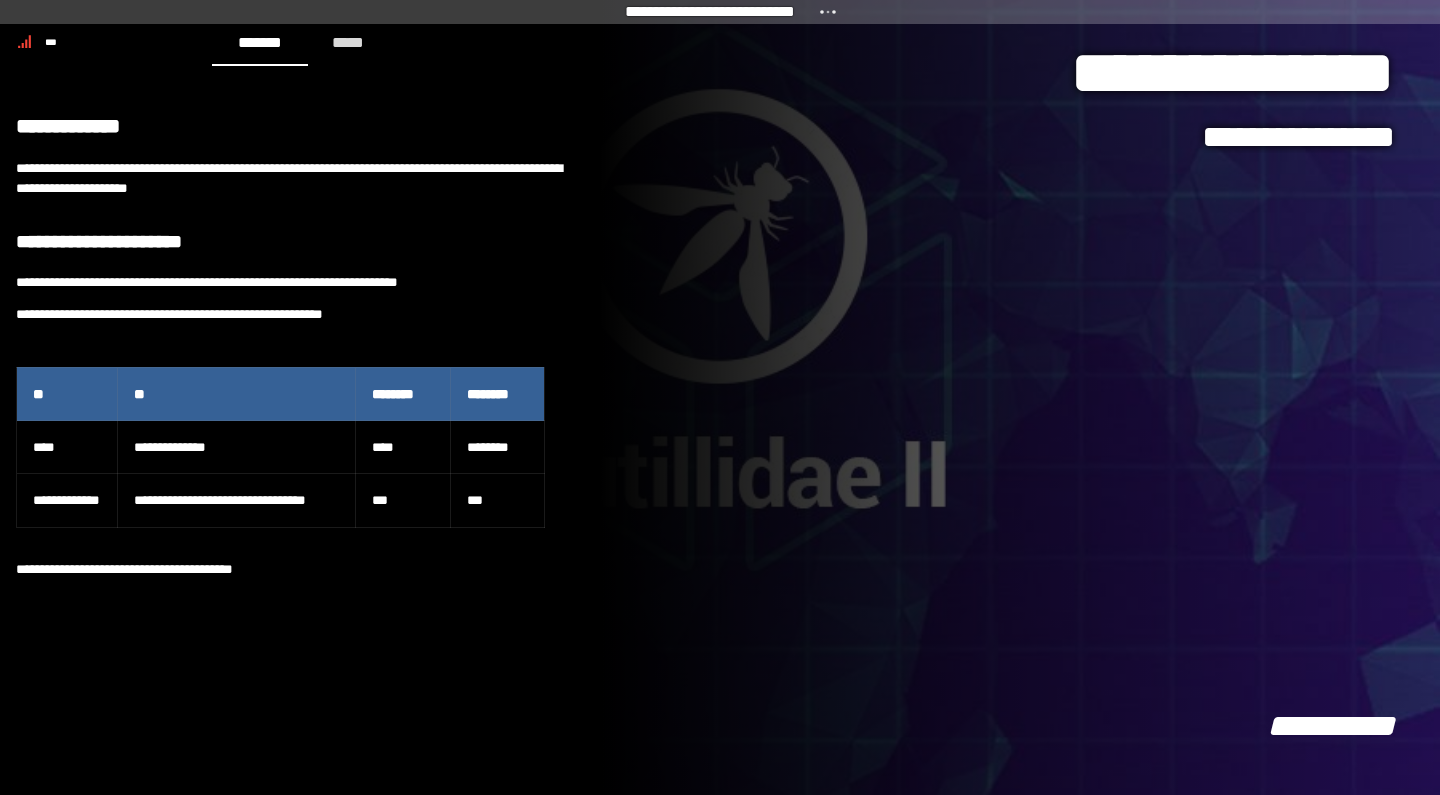 click on "**********" at bounding box center (292, 330) 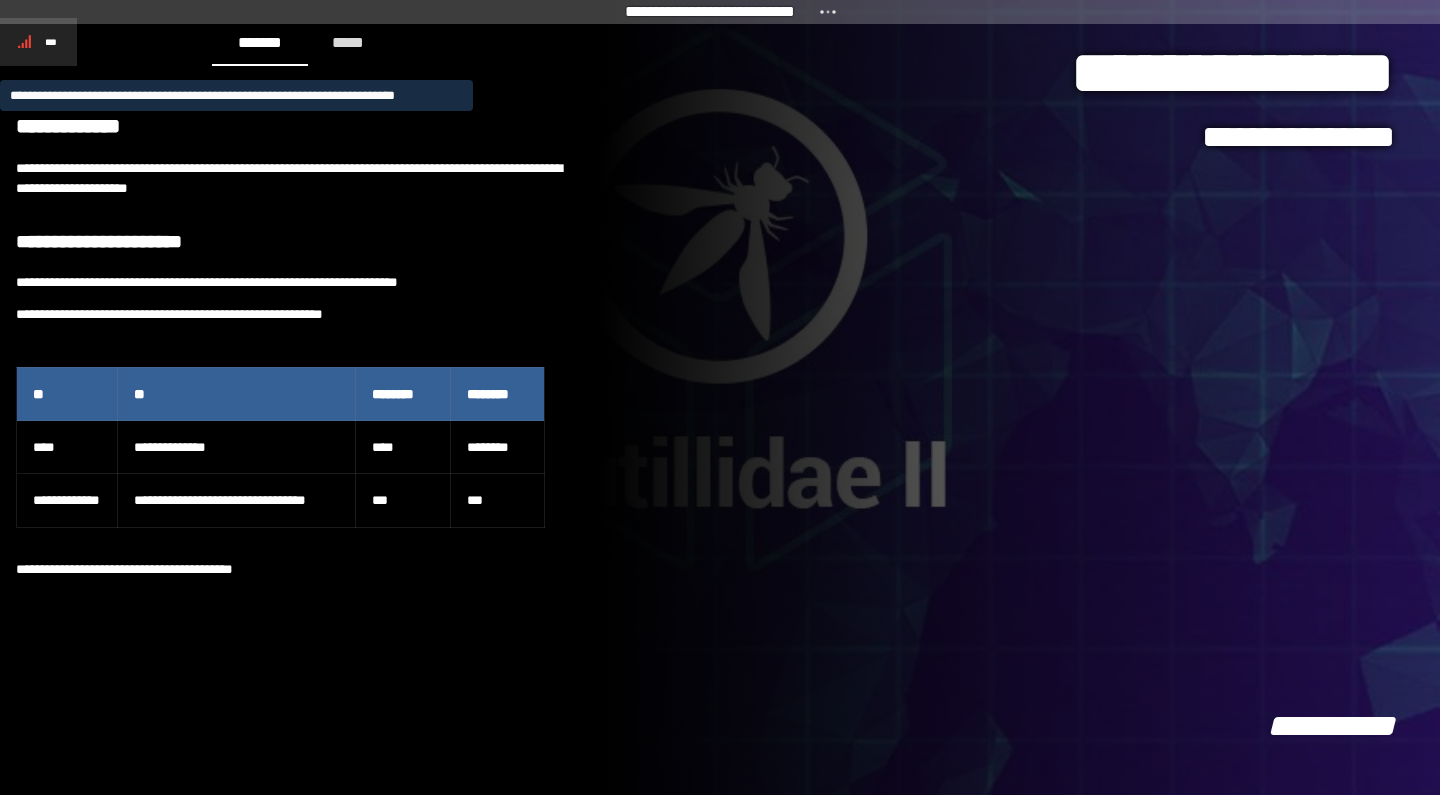 click on "***" at bounding box center (38, 42) 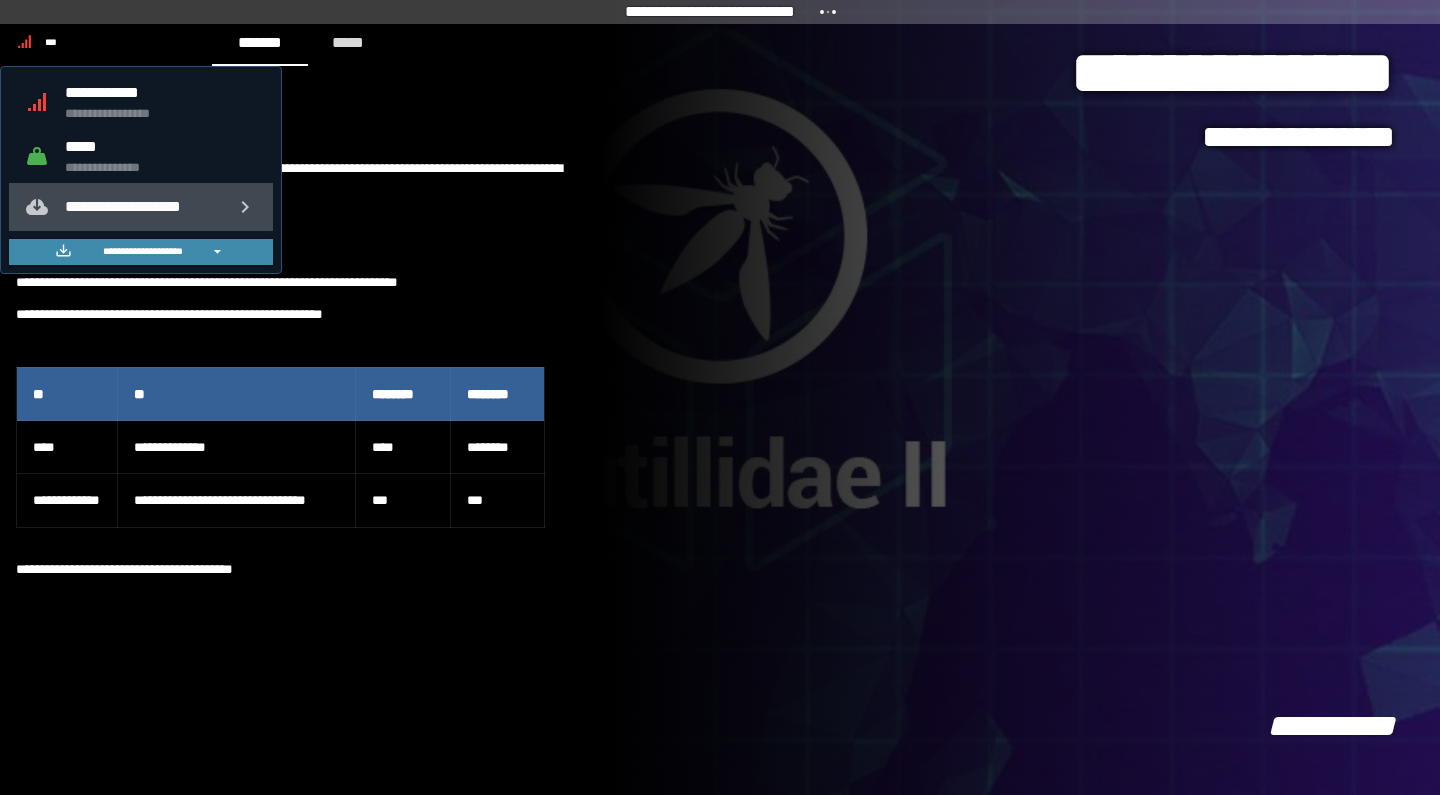 click on "**********" 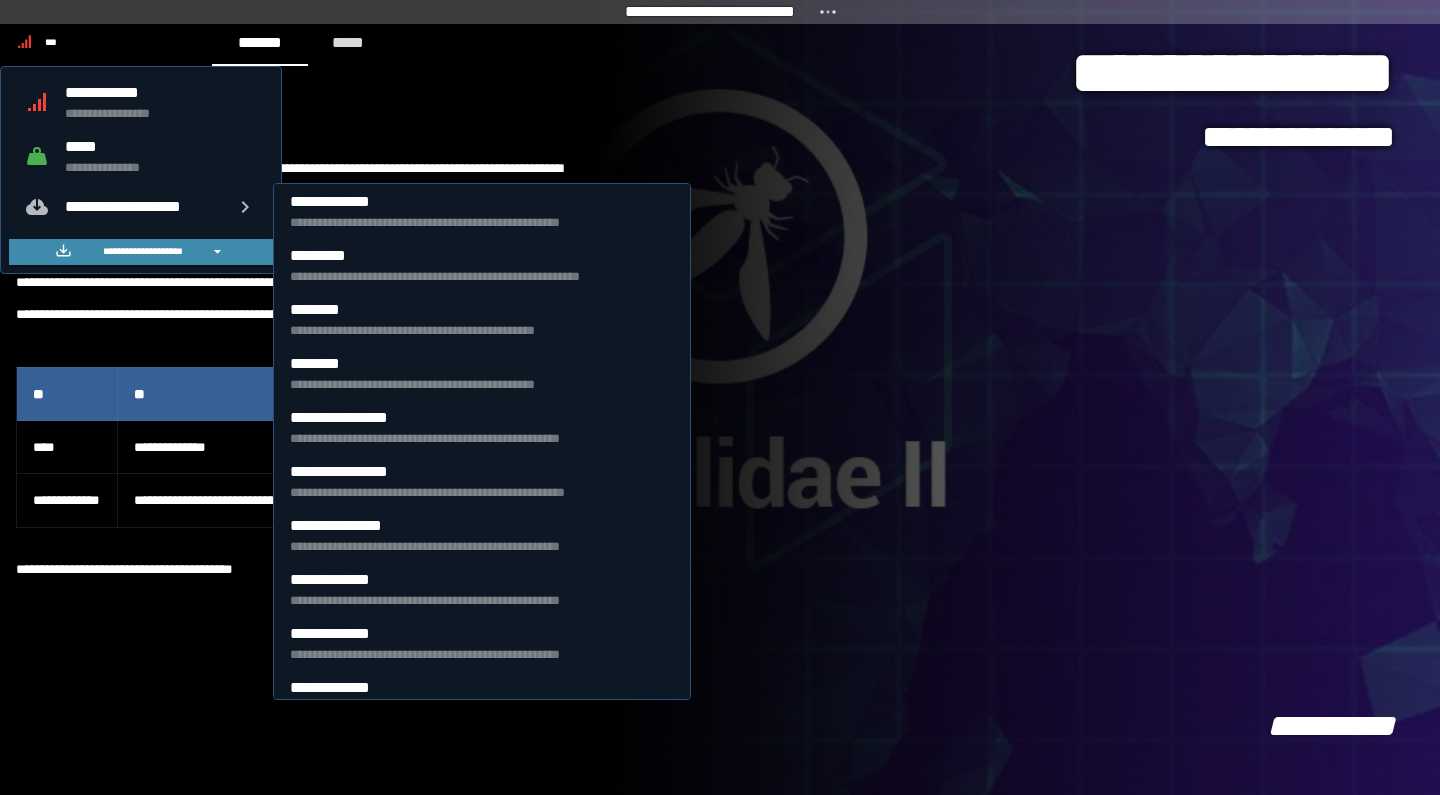 click on "**********" at bounding box center (292, 128) 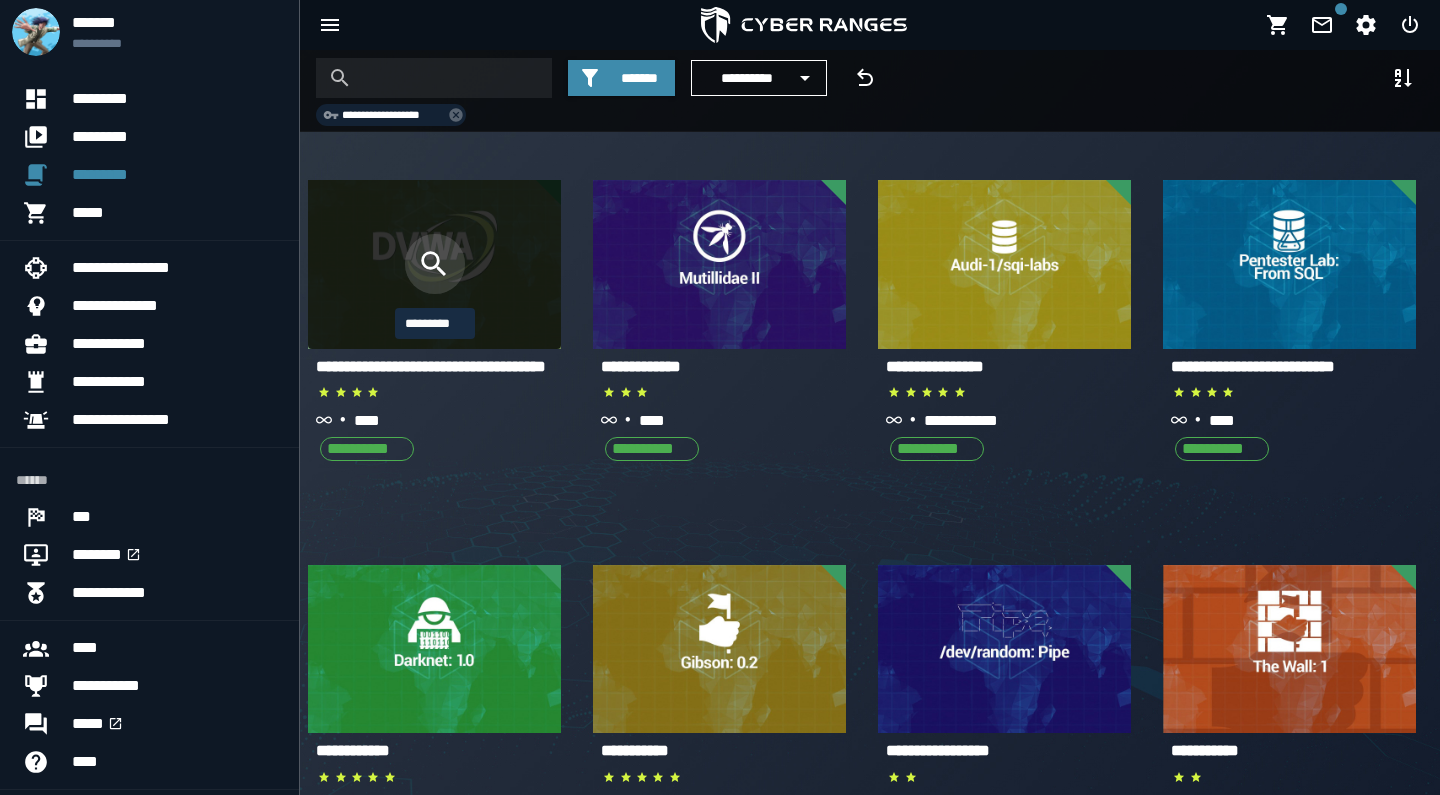 click 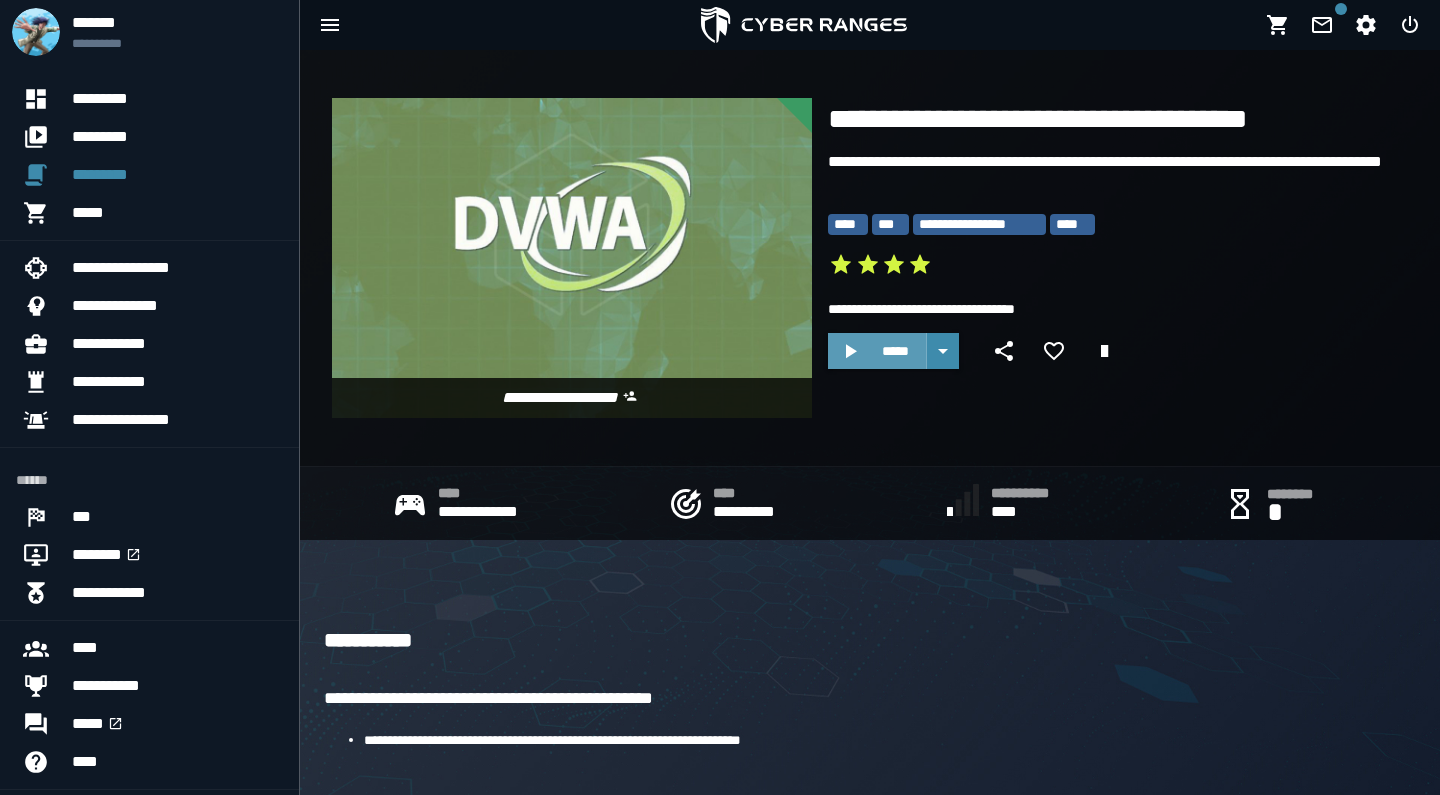 click 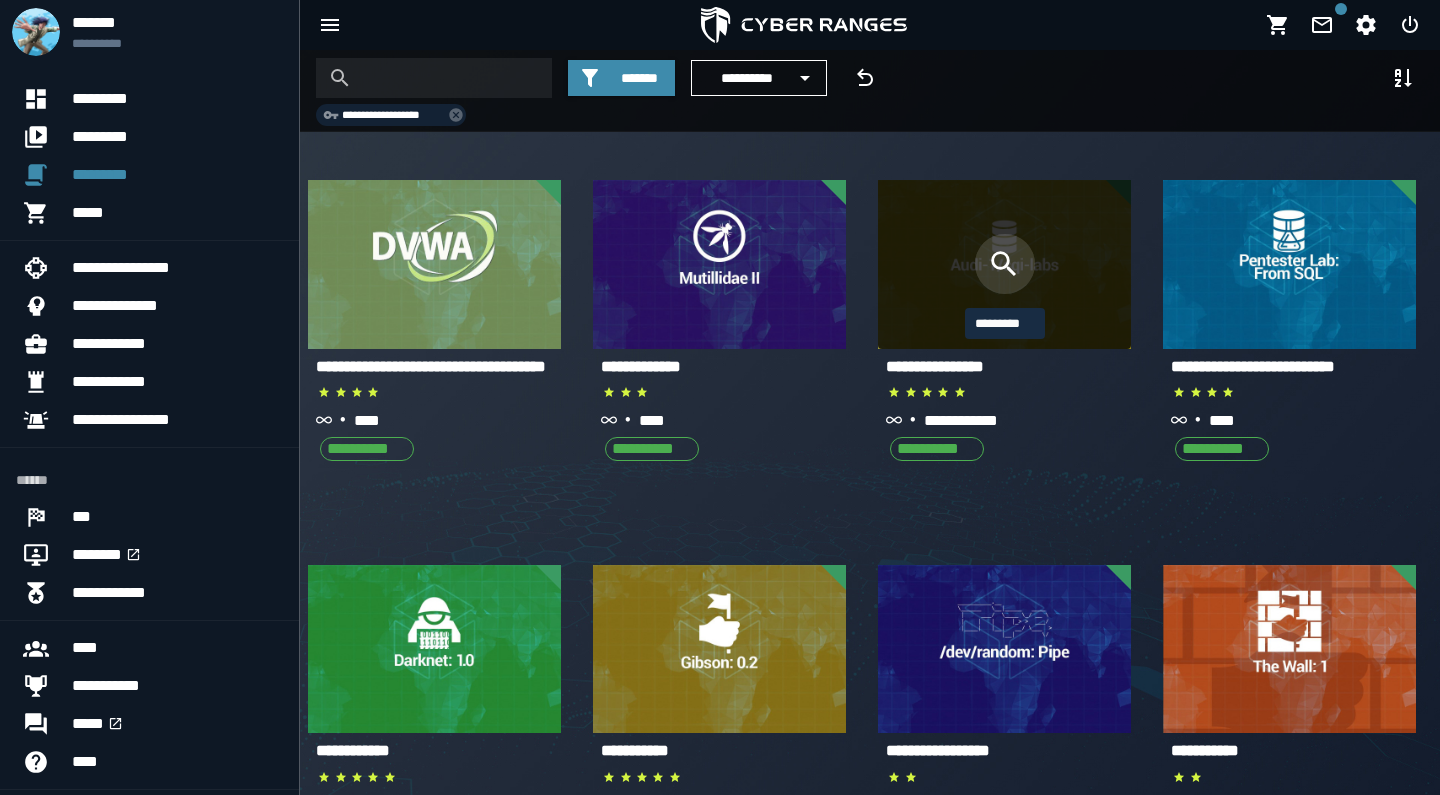 click 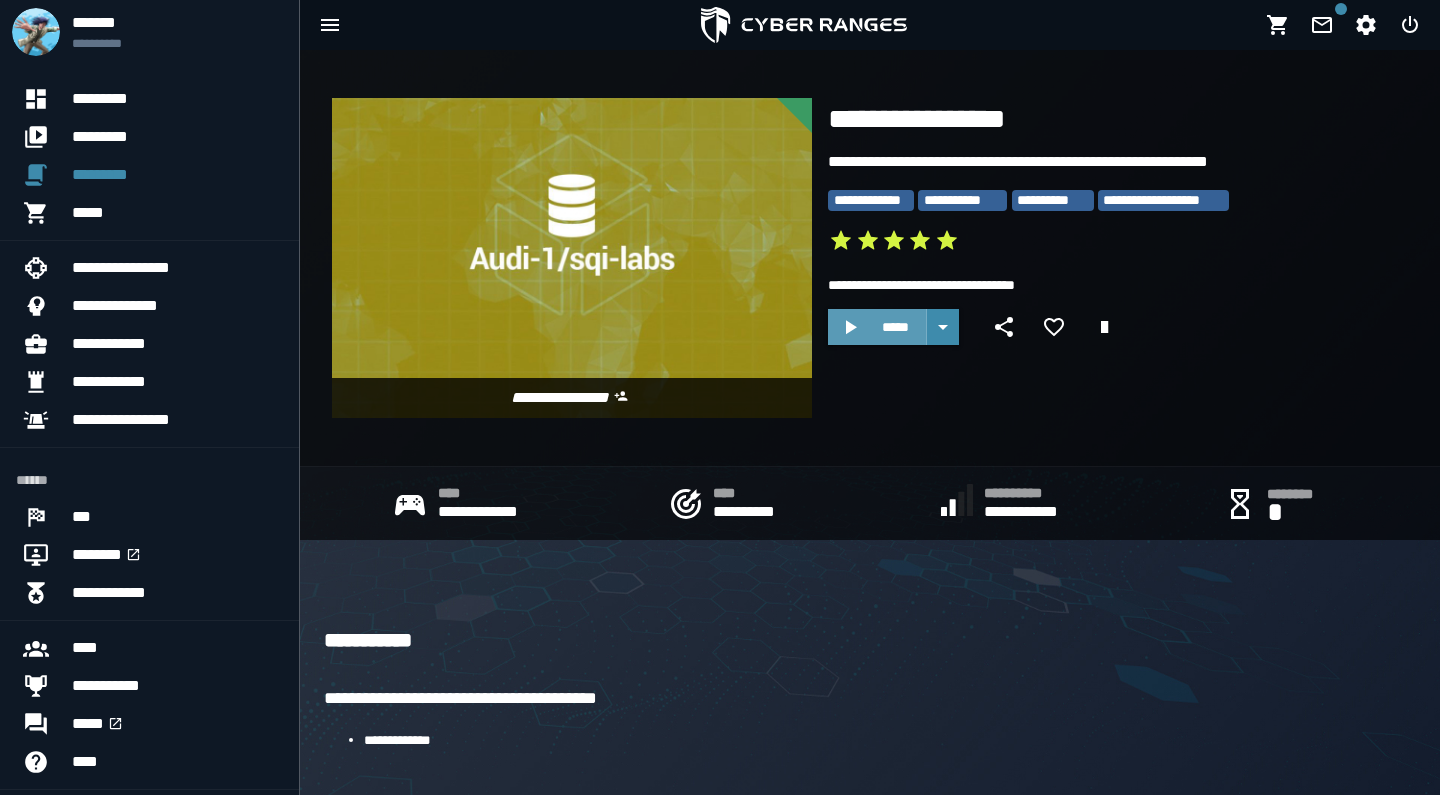 click on "*****" at bounding box center (877, 327) 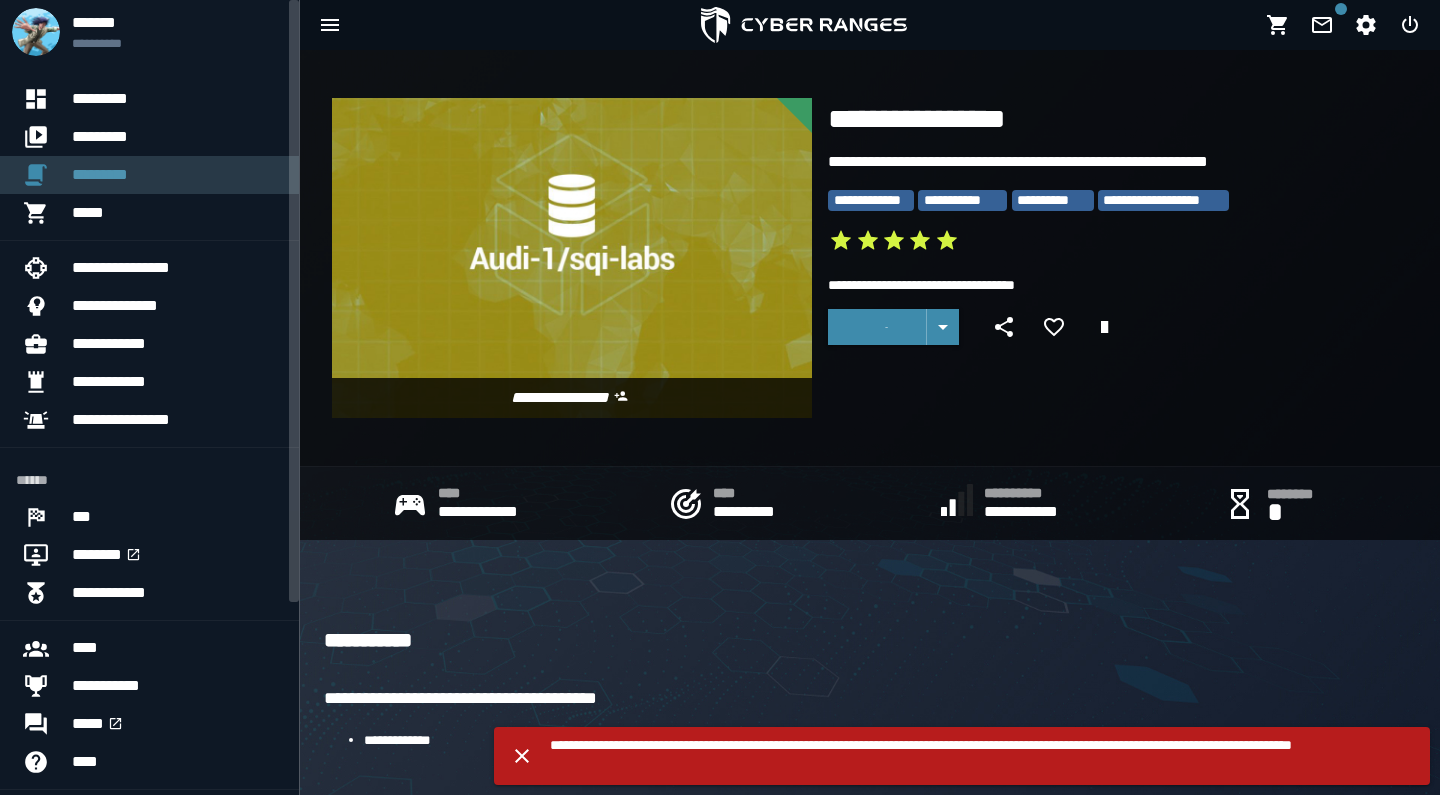 click on "*********" at bounding box center [177, 175] 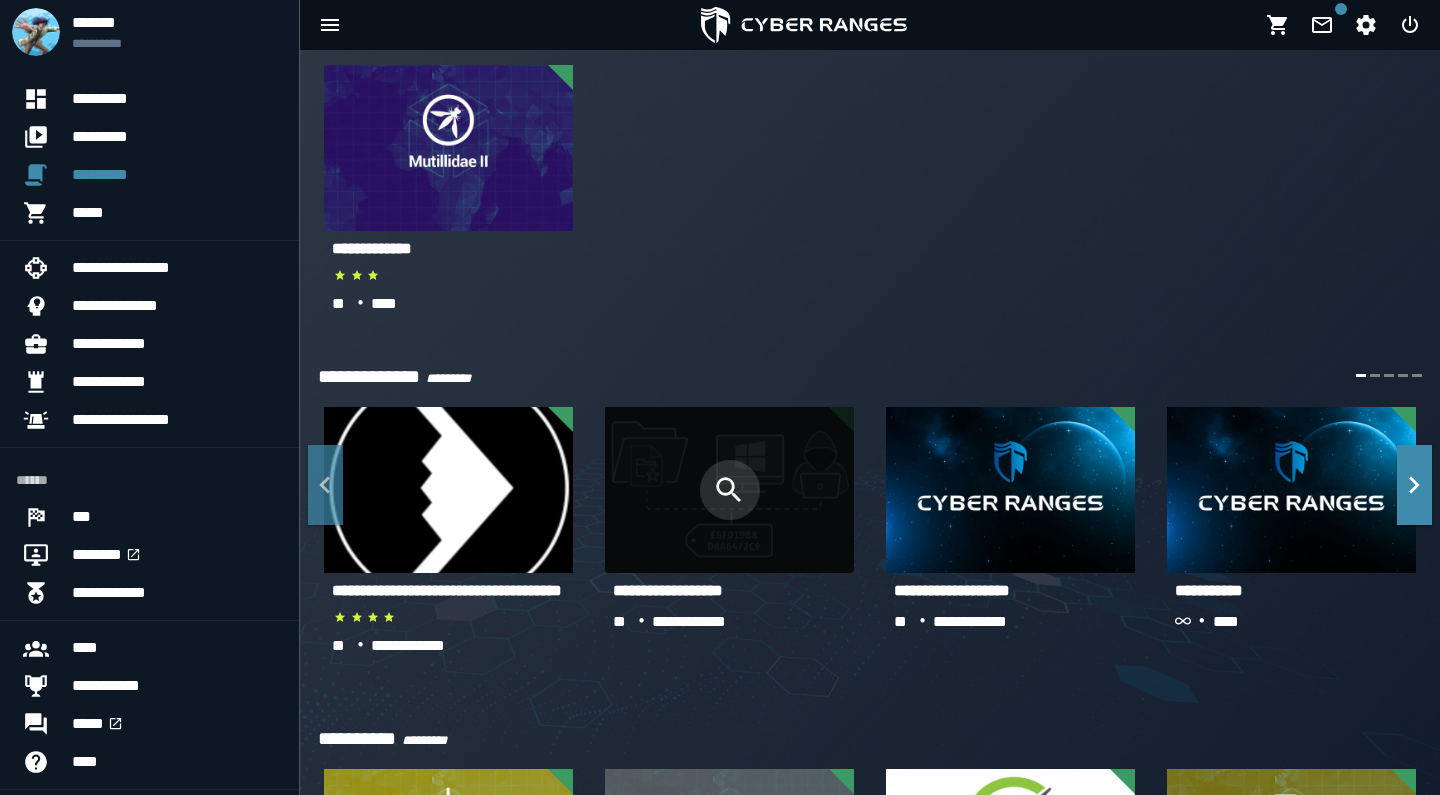 scroll, scrollTop: 106, scrollLeft: 0, axis: vertical 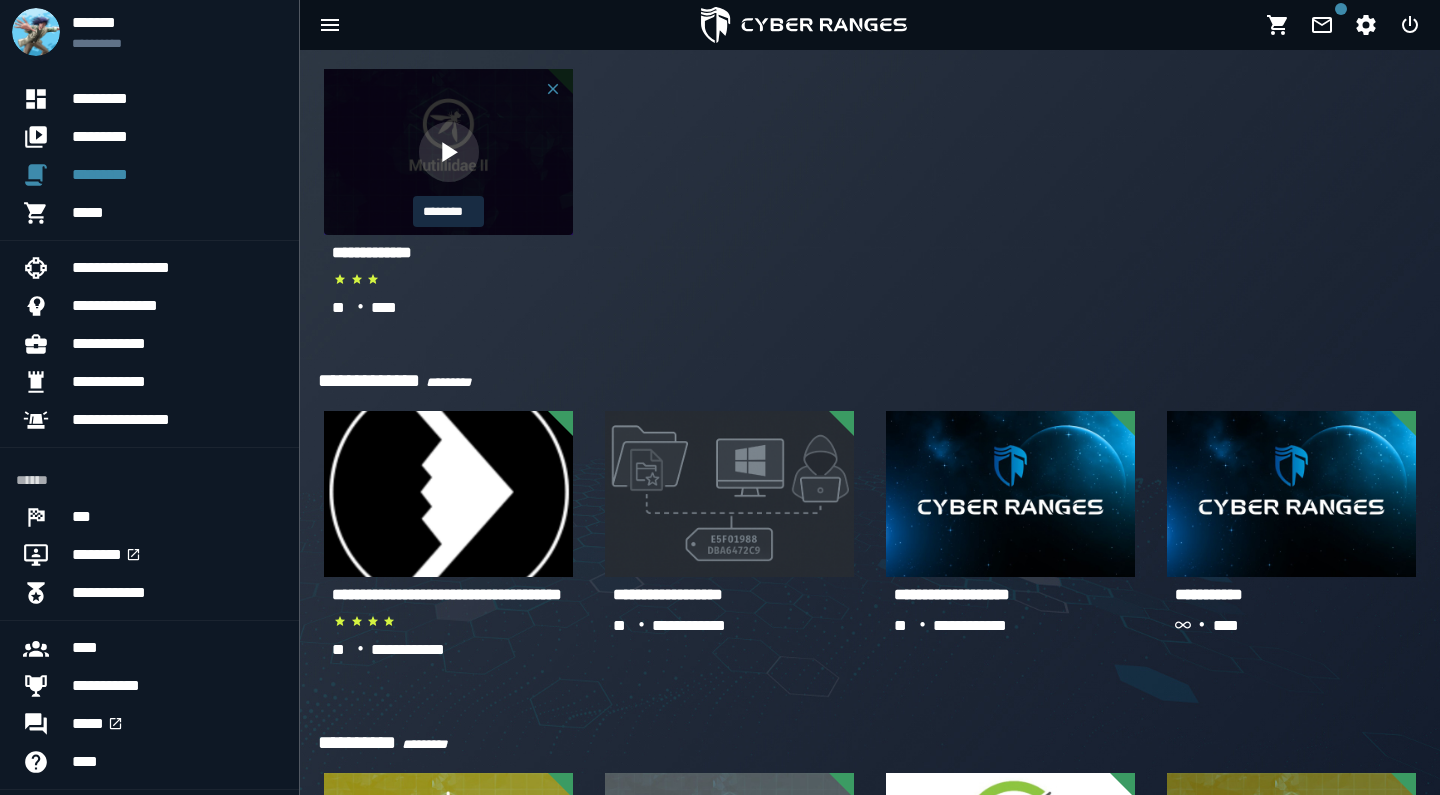 click 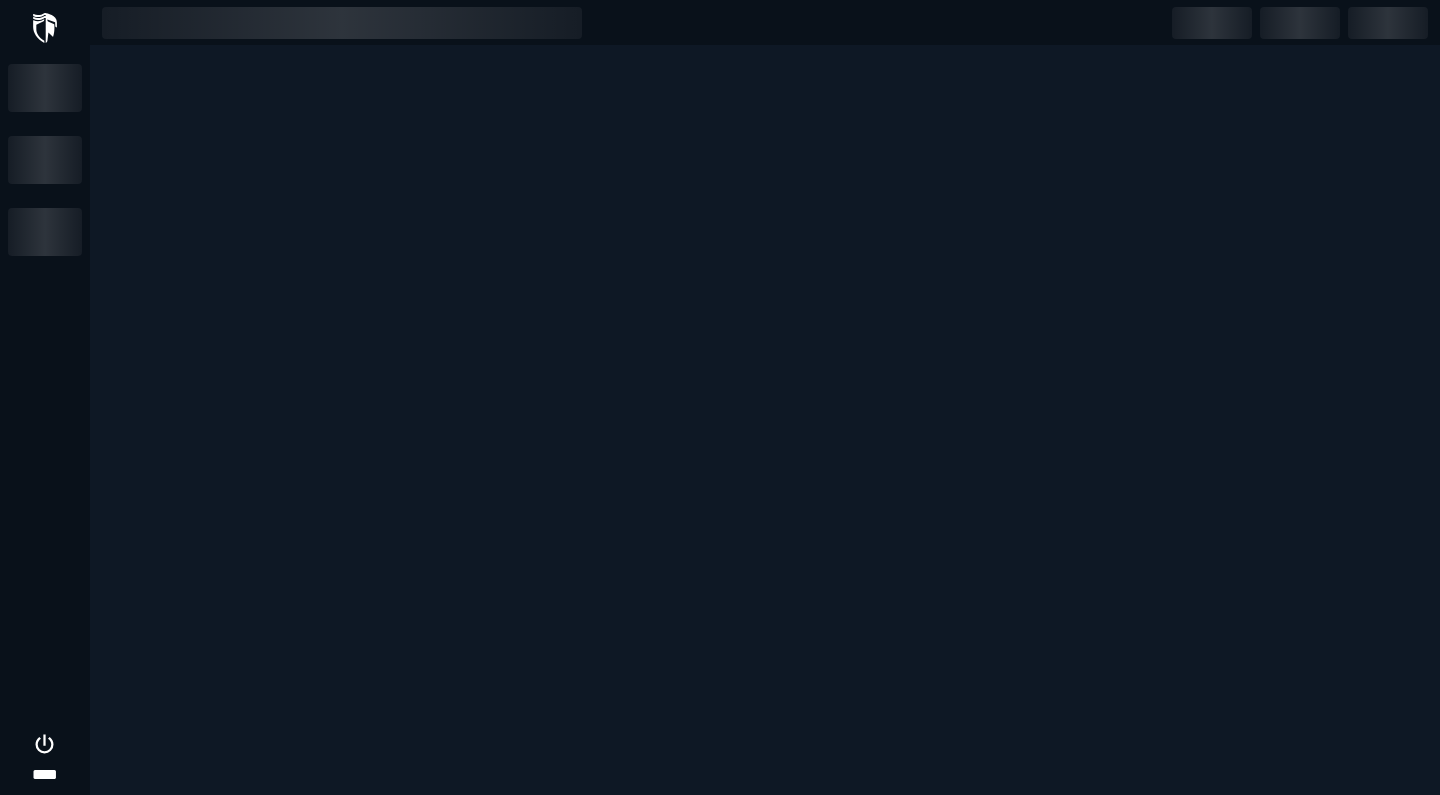 scroll, scrollTop: 0, scrollLeft: 0, axis: both 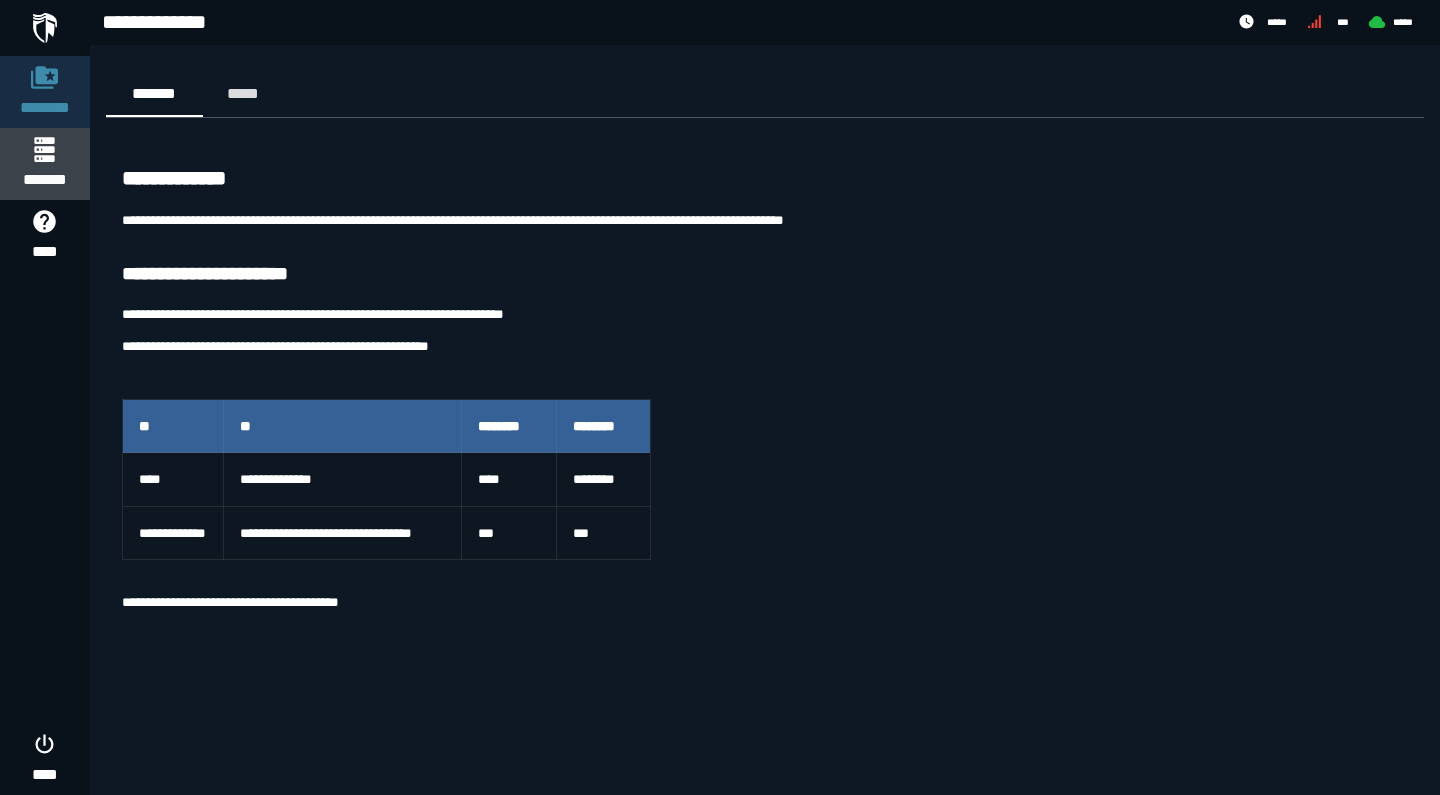 click on "*******" at bounding box center [44, 164] 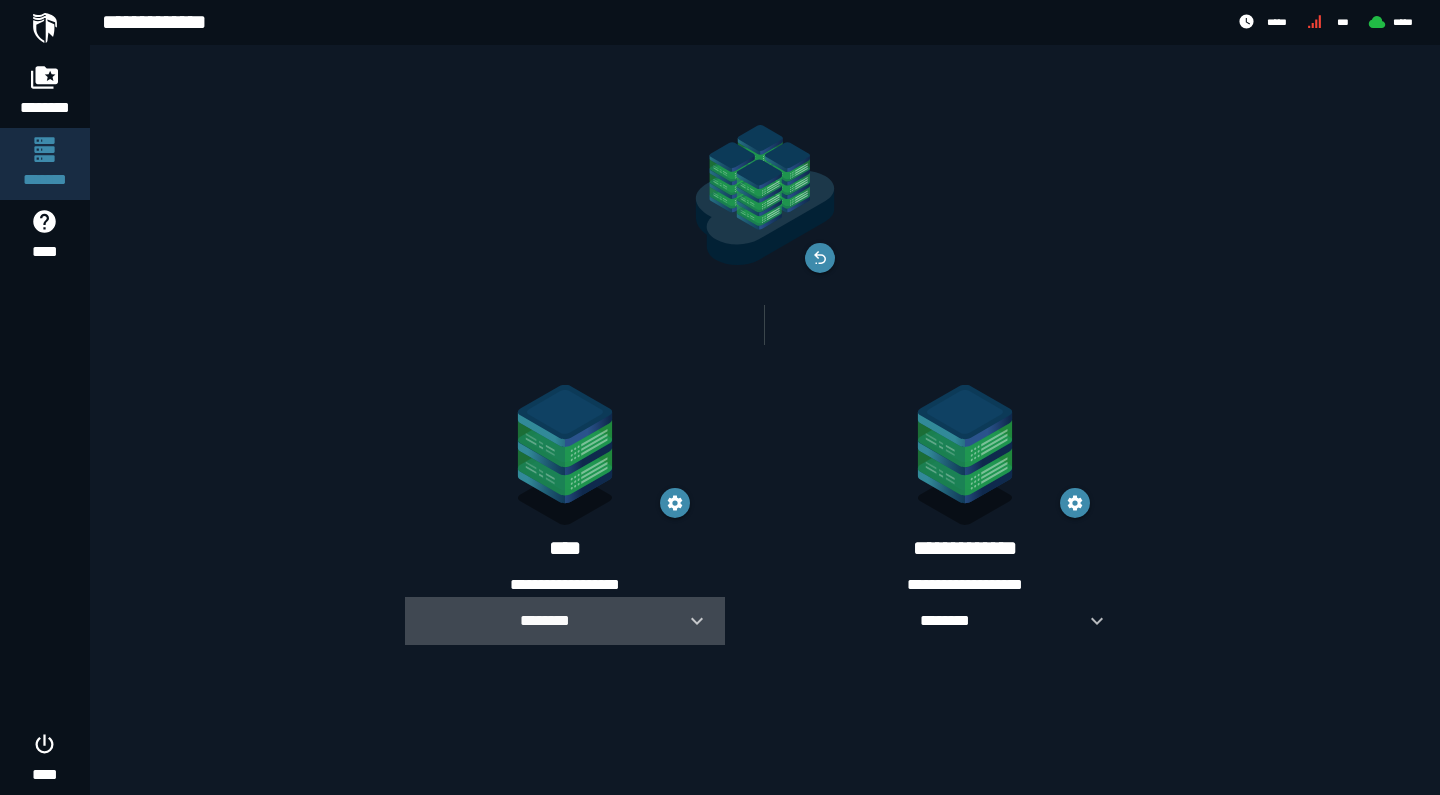 click 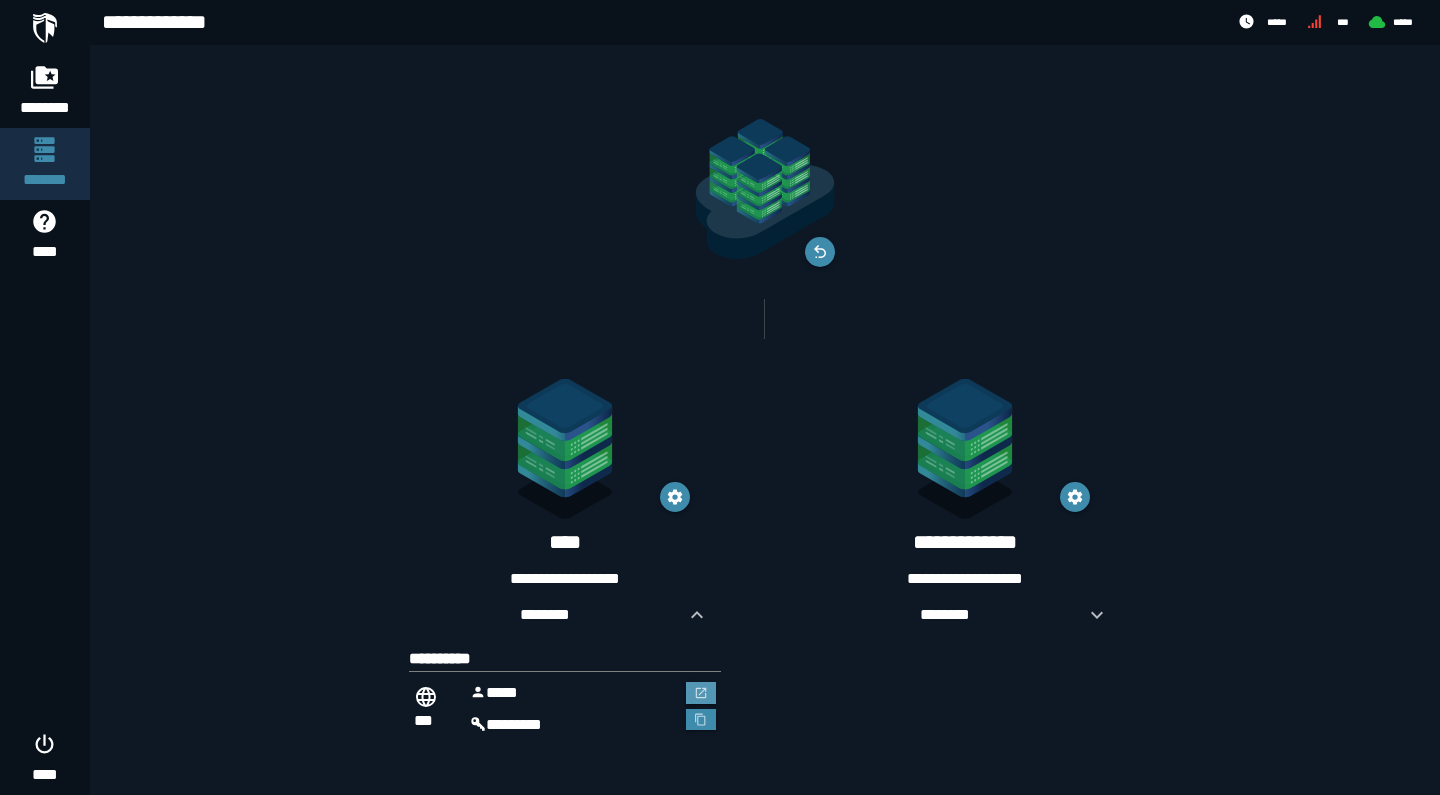 scroll, scrollTop: 6, scrollLeft: 0, axis: vertical 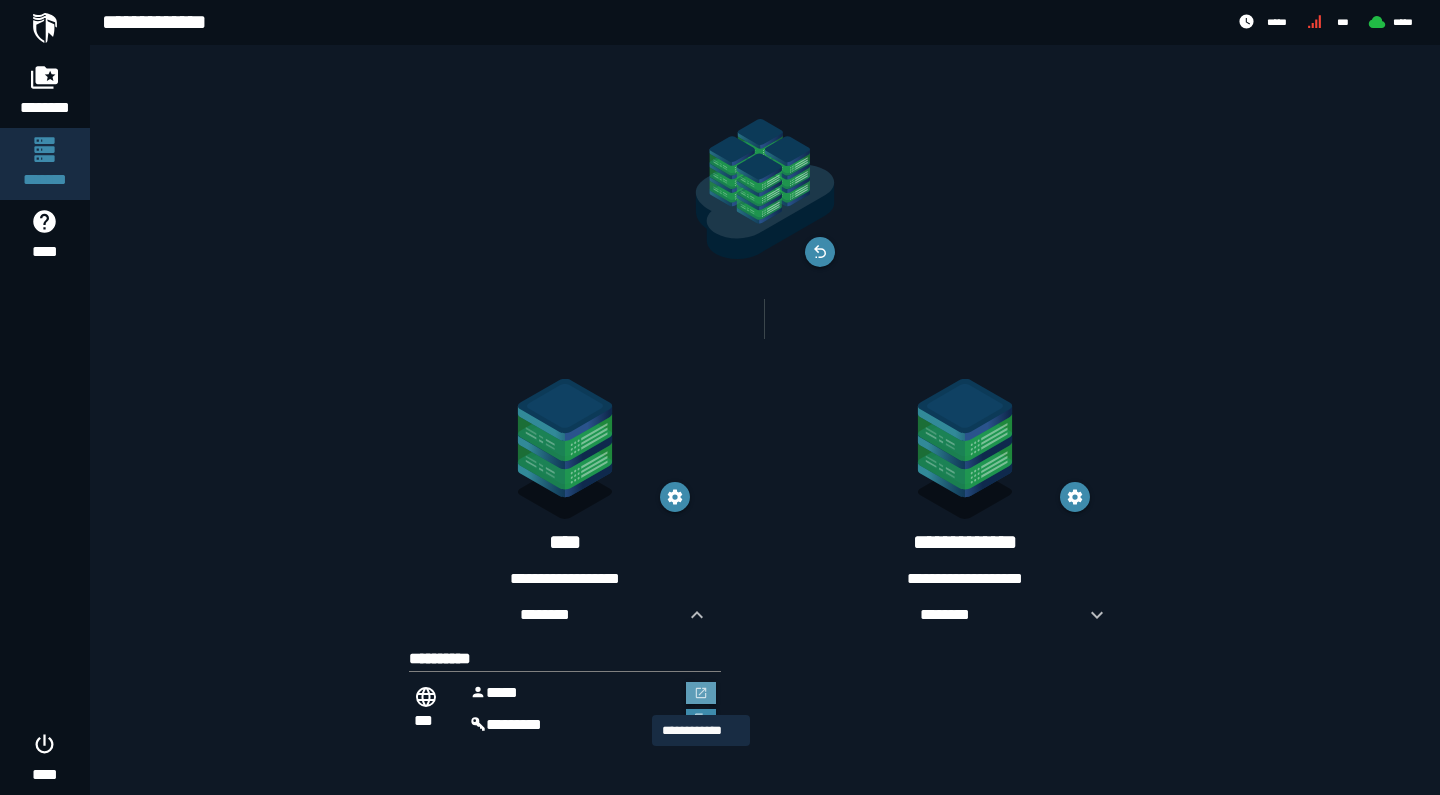 click 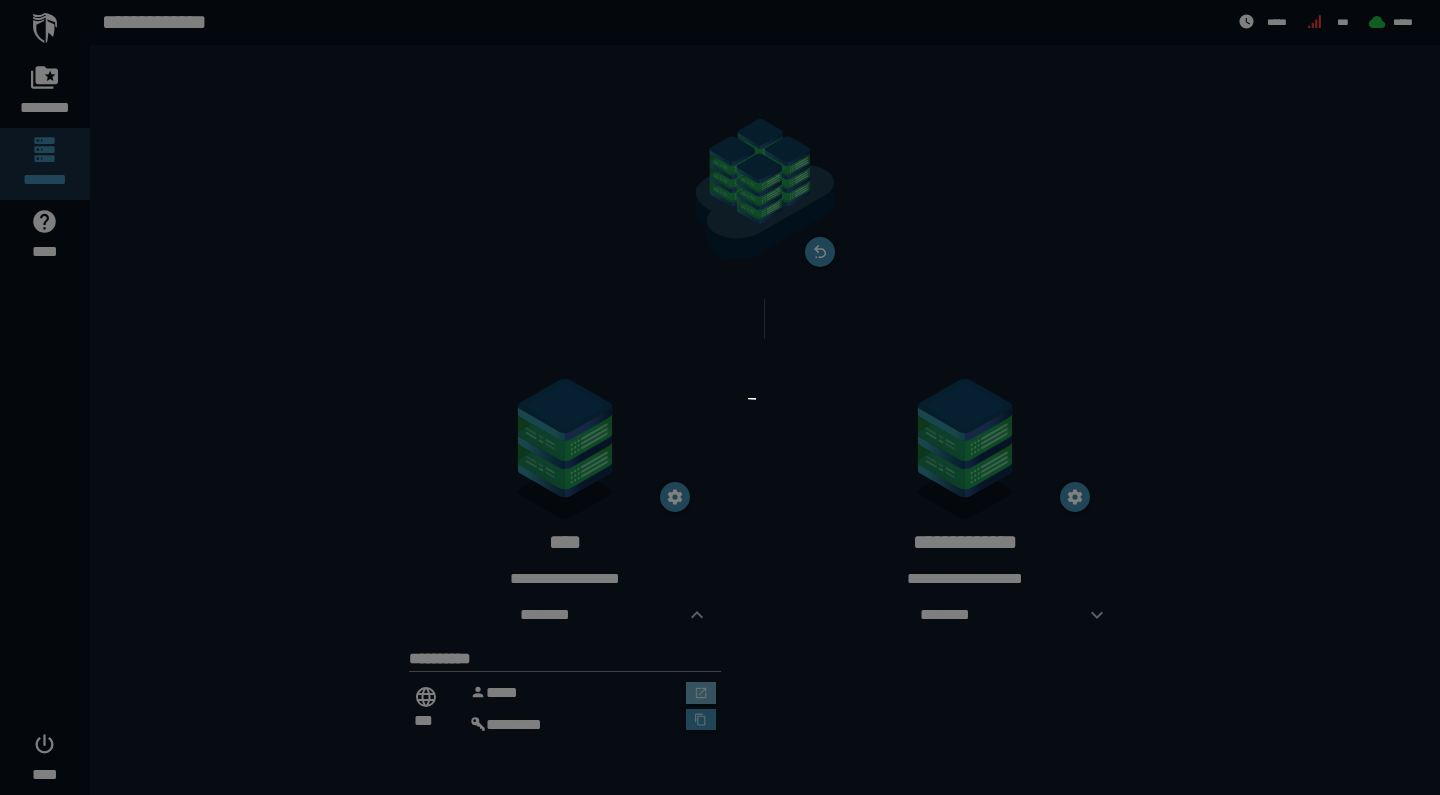 scroll, scrollTop: 0, scrollLeft: 0, axis: both 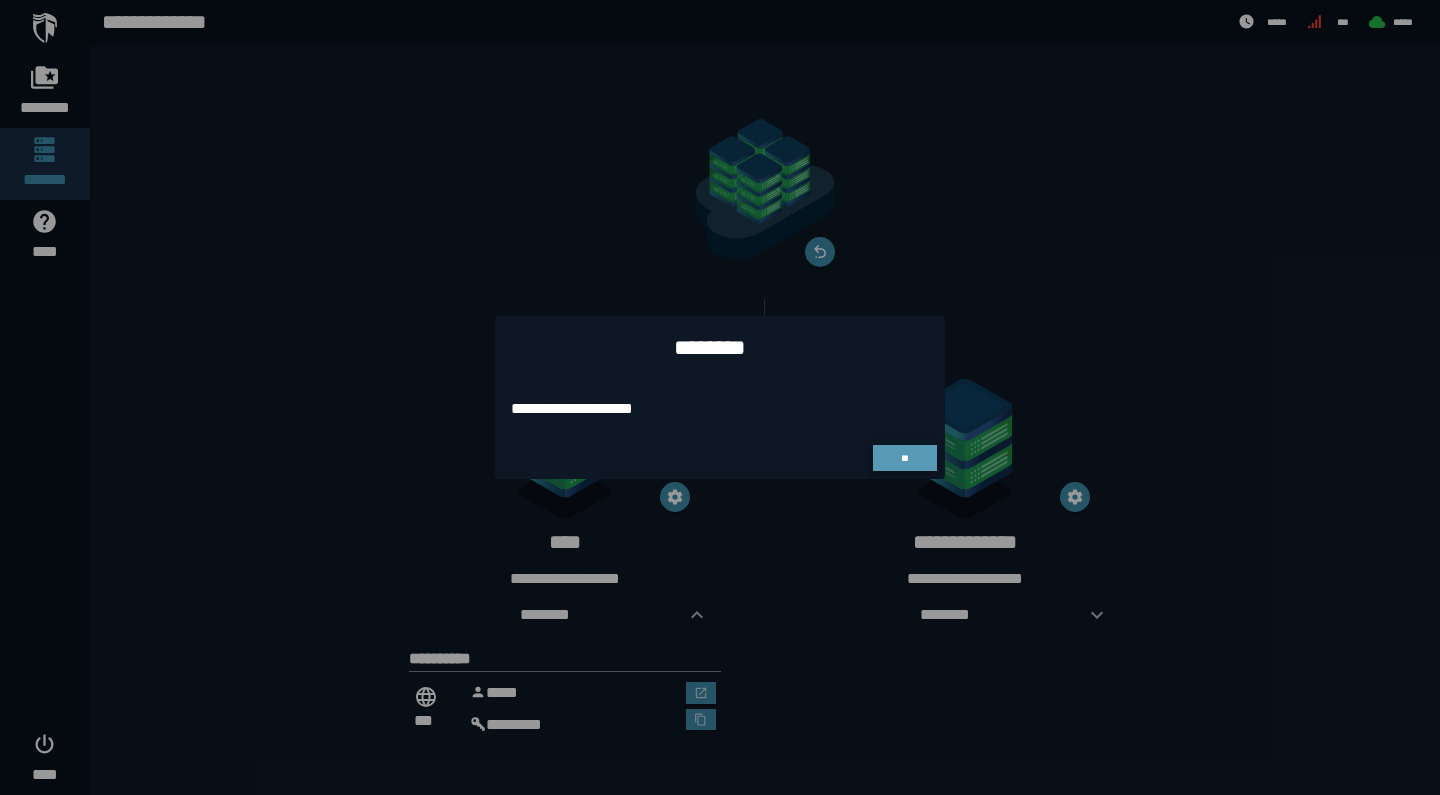 click on "**" at bounding box center (904, 458) 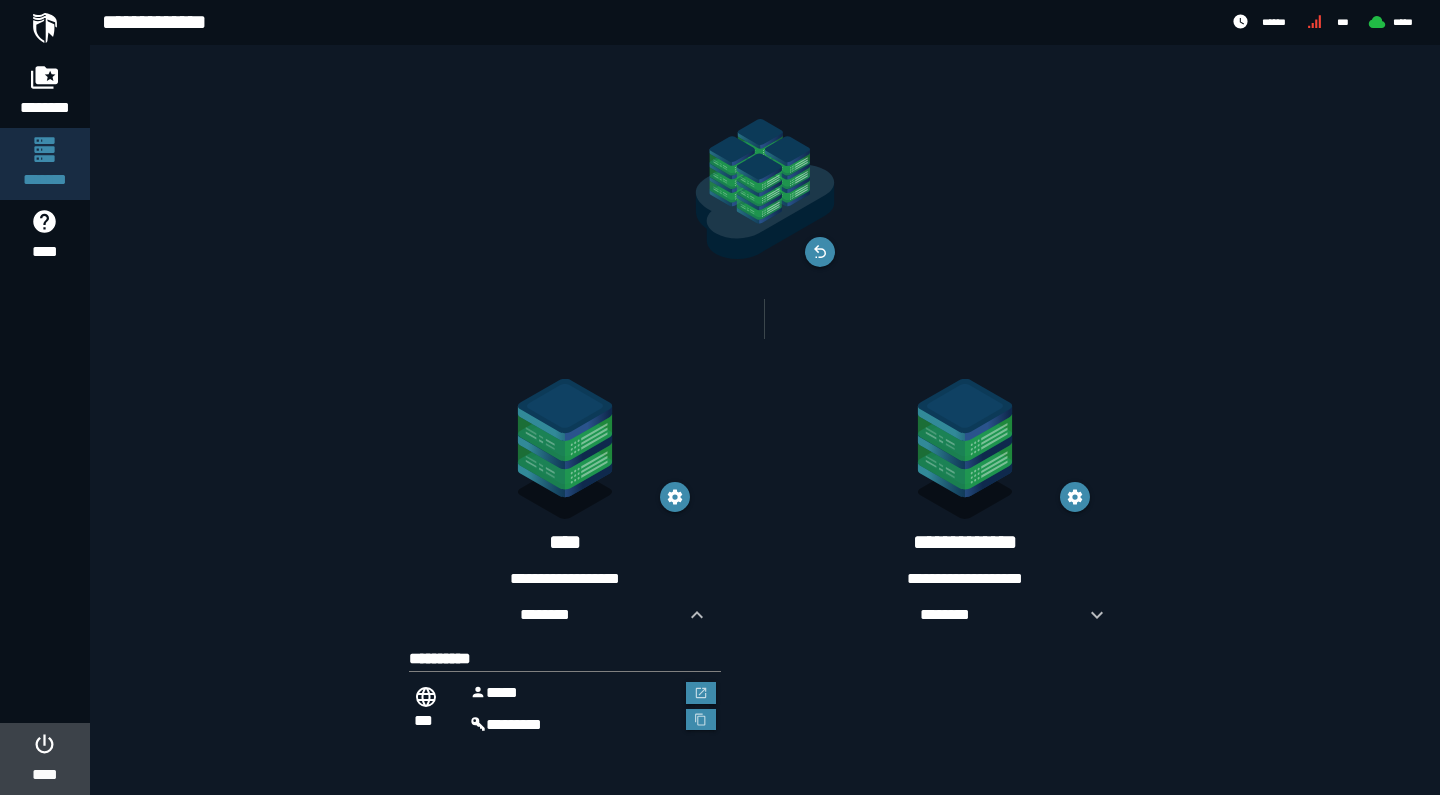 click on "****" at bounding box center (44, 775) 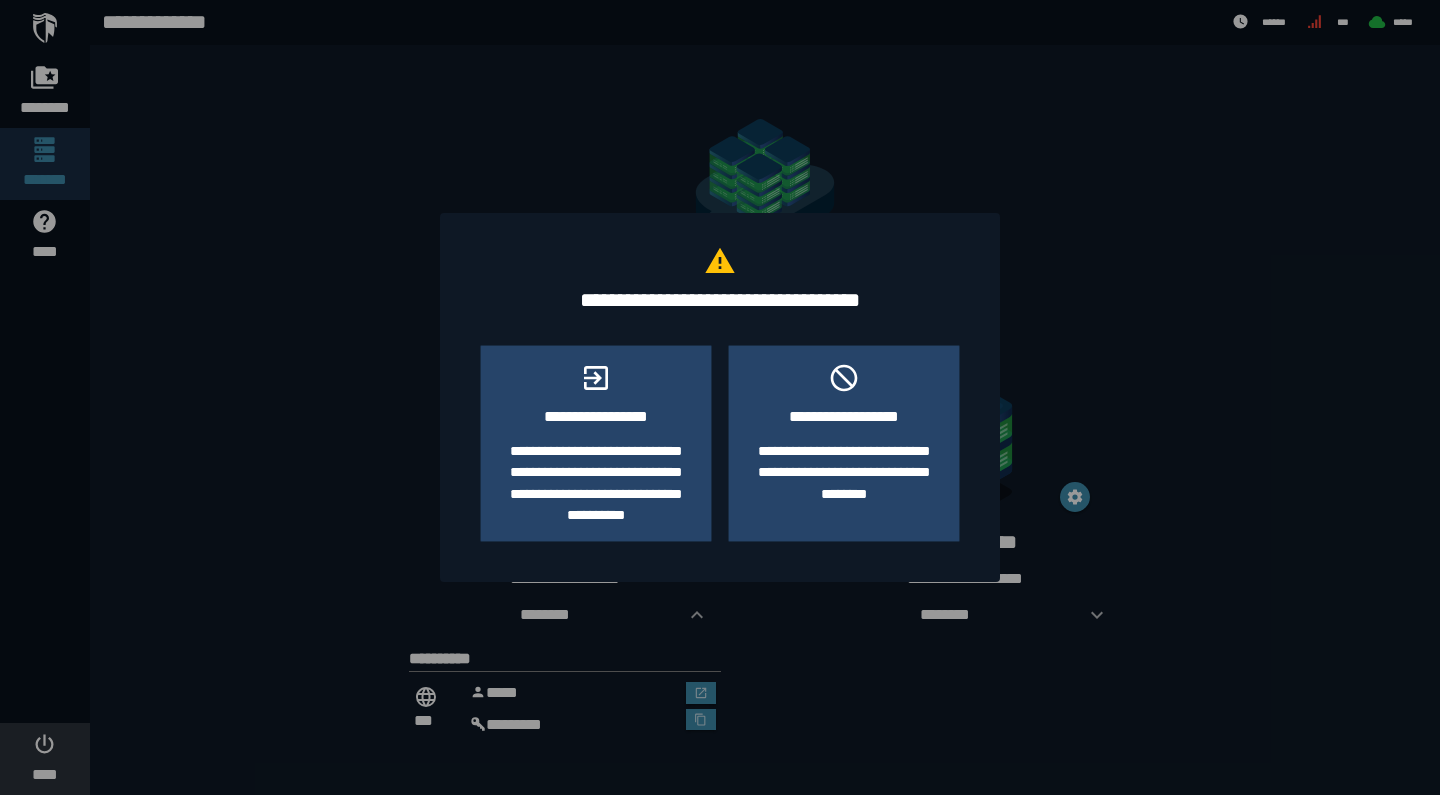 scroll, scrollTop: 0, scrollLeft: 0, axis: both 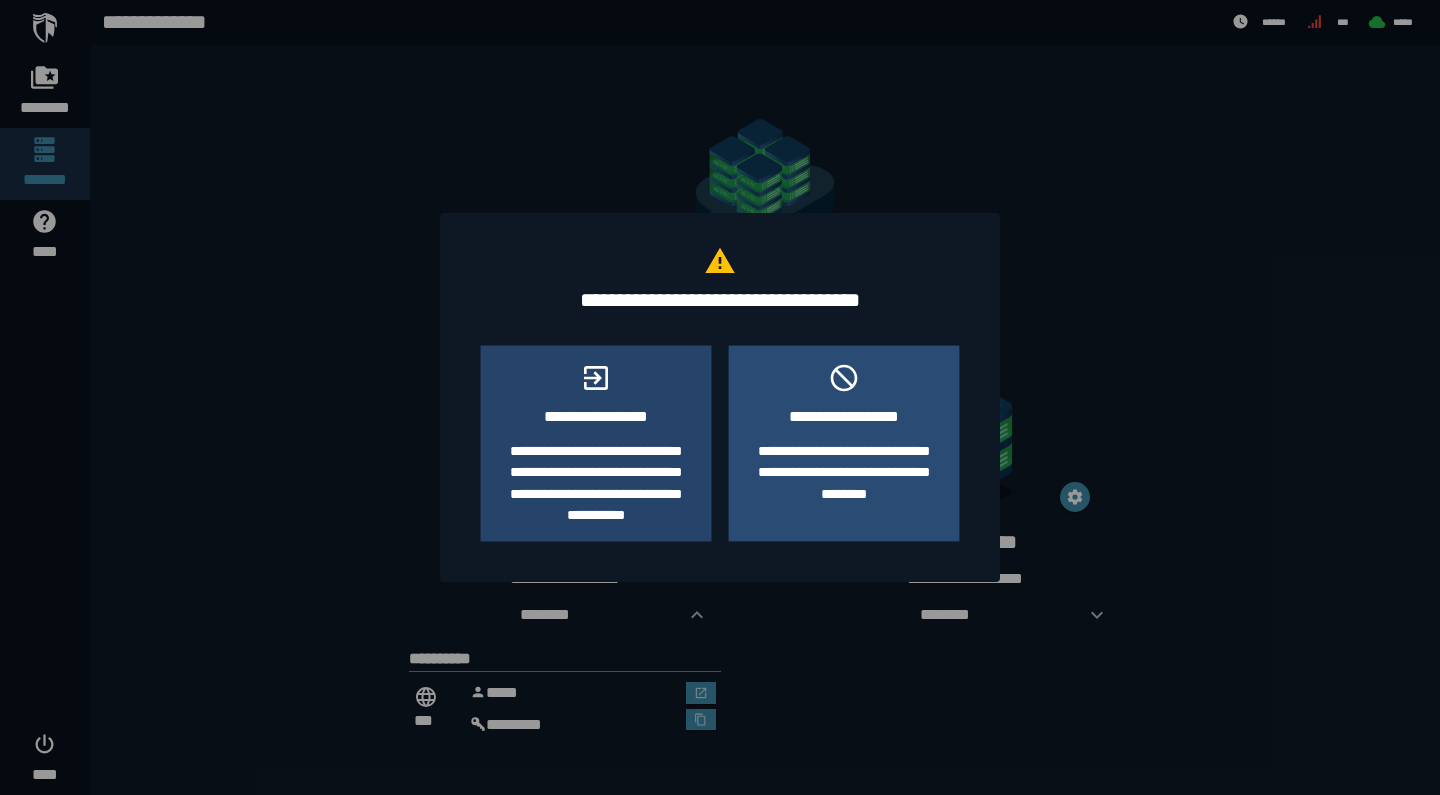 click on "**********" 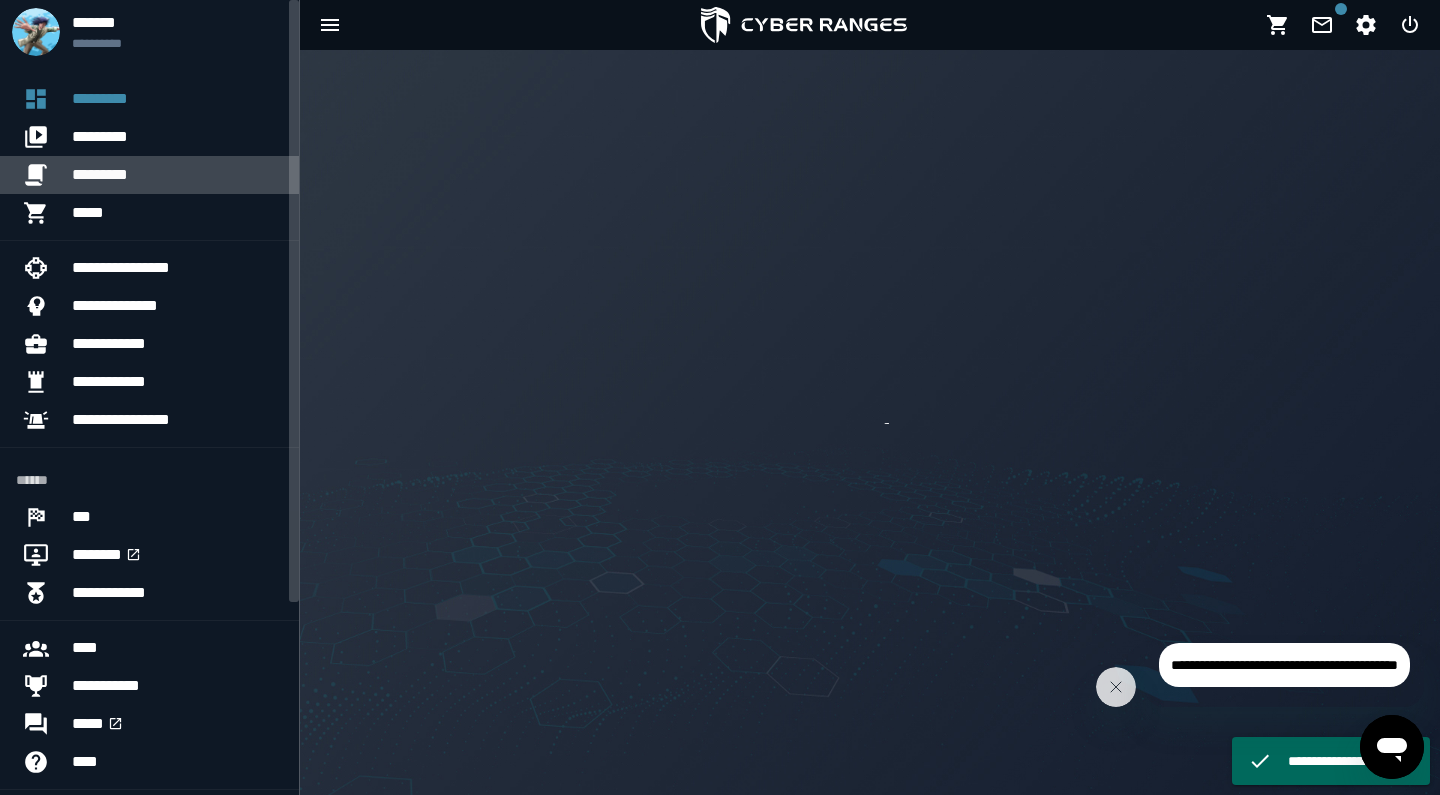 click on "*********" at bounding box center (177, 175) 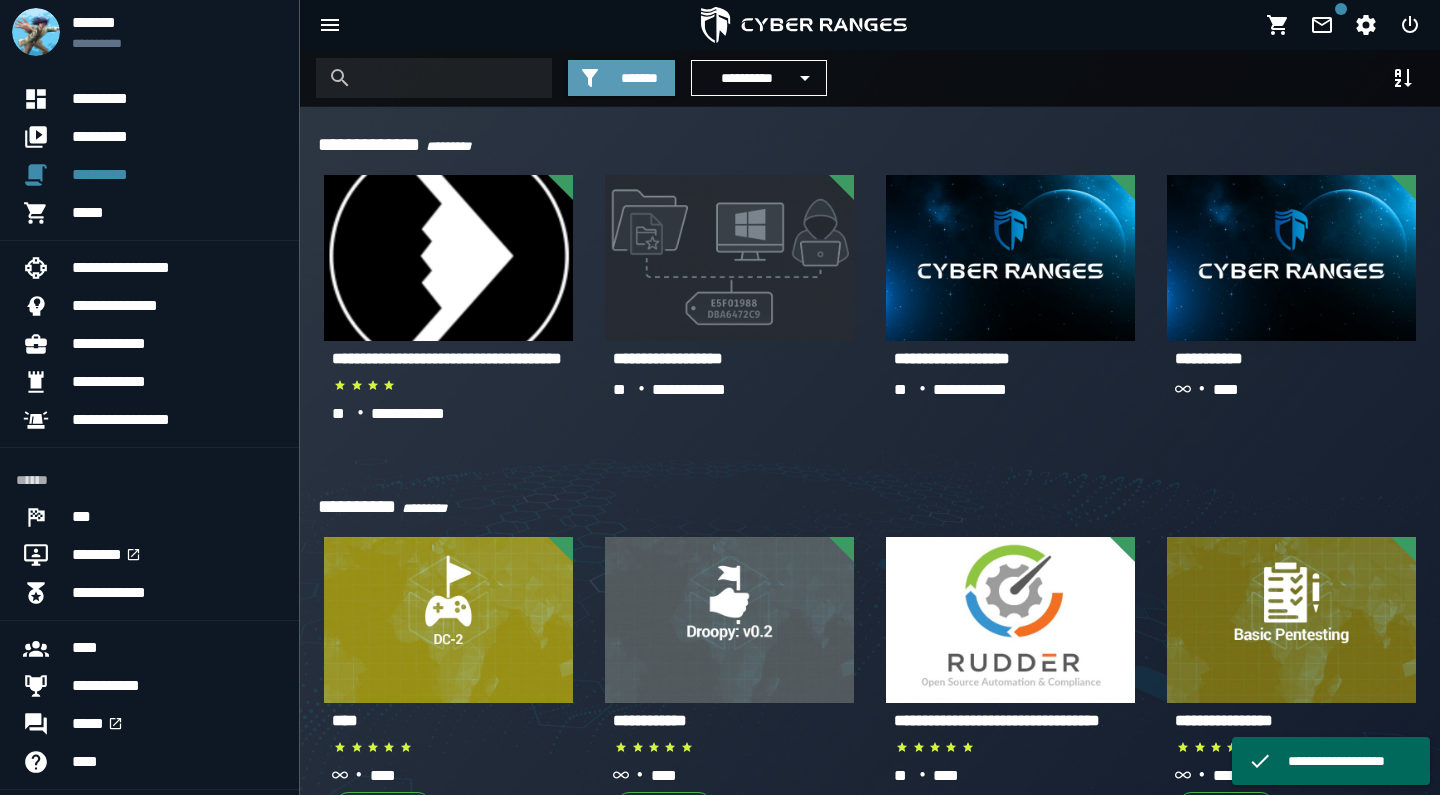 click on "*******" at bounding box center (639, 78) 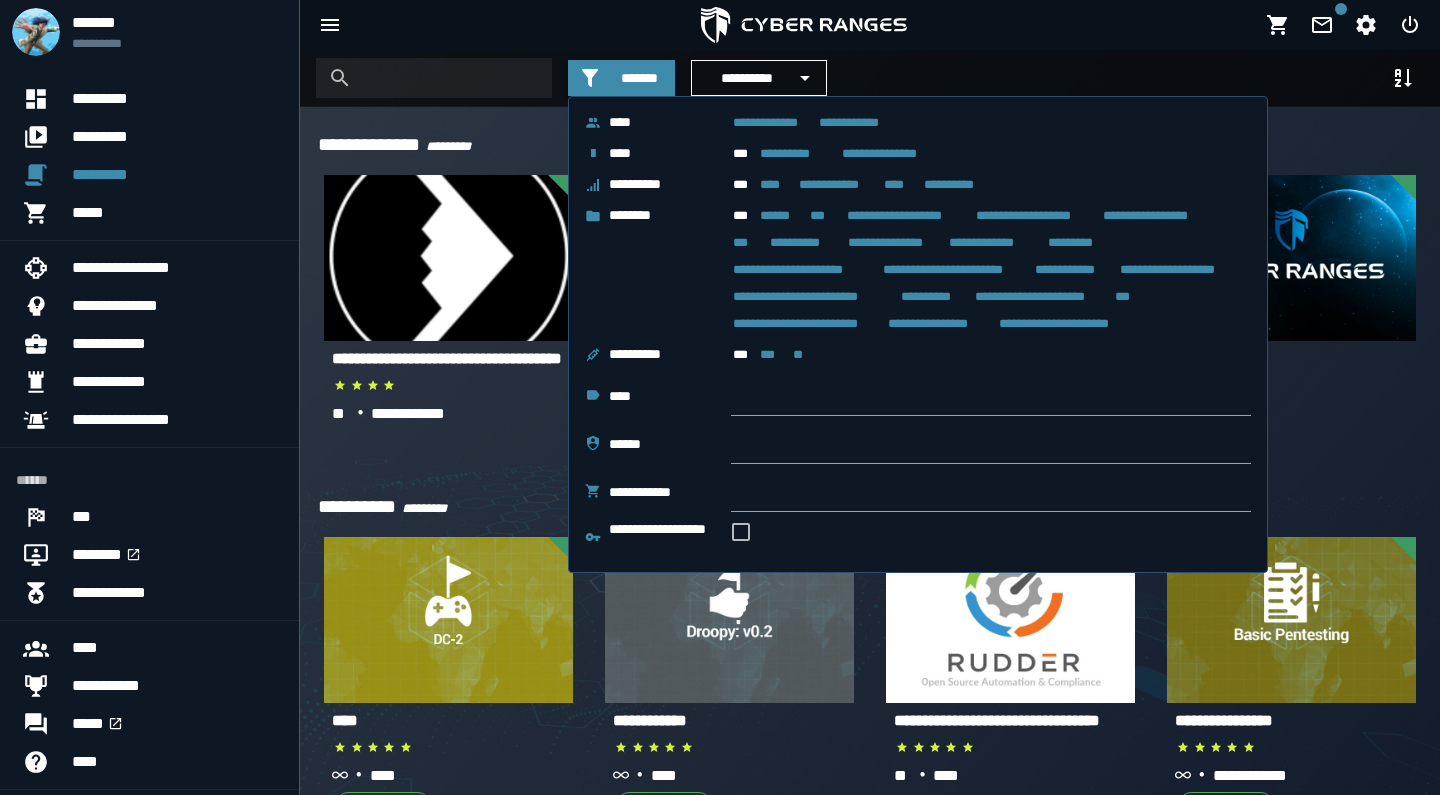 click on "**********" 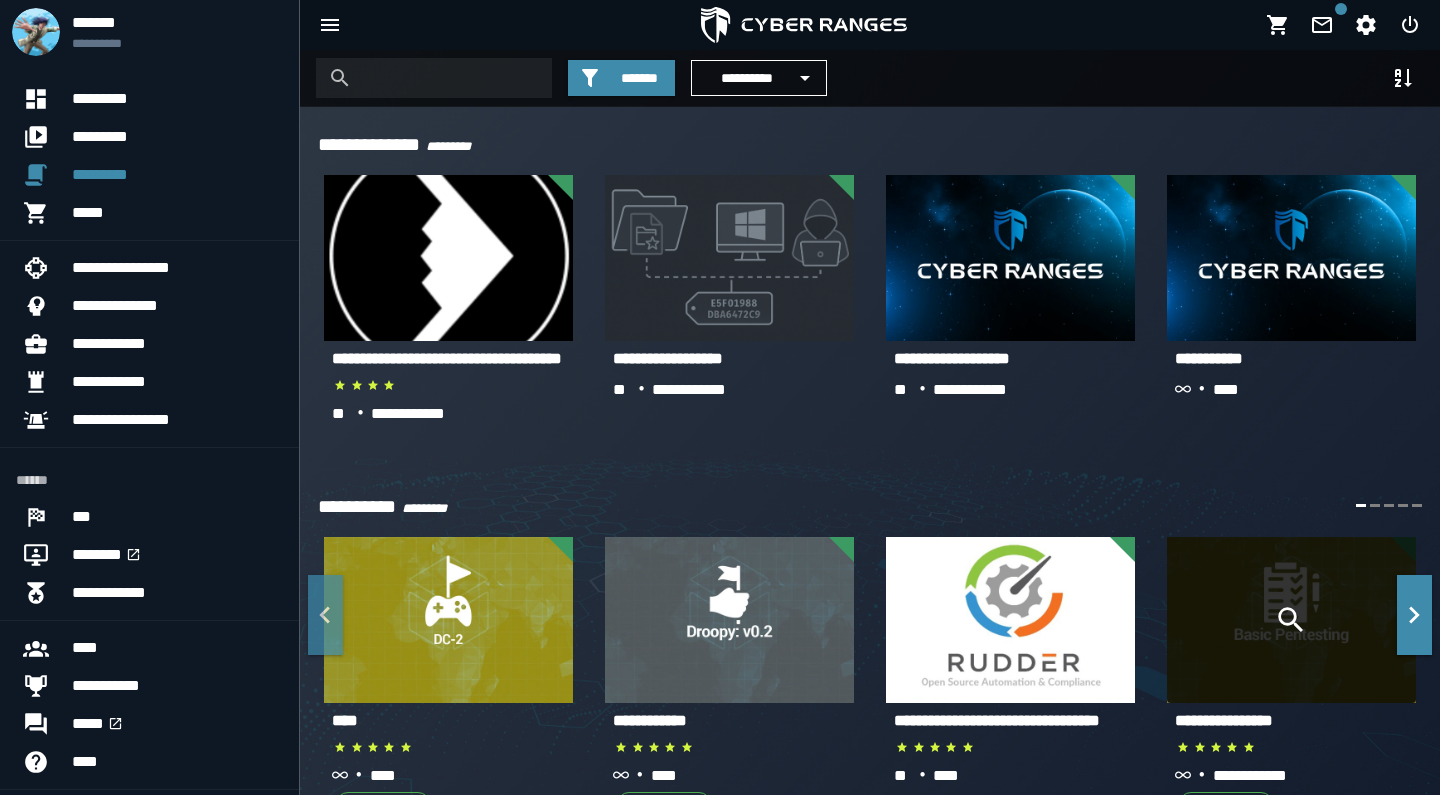 scroll, scrollTop: 0, scrollLeft: 0, axis: both 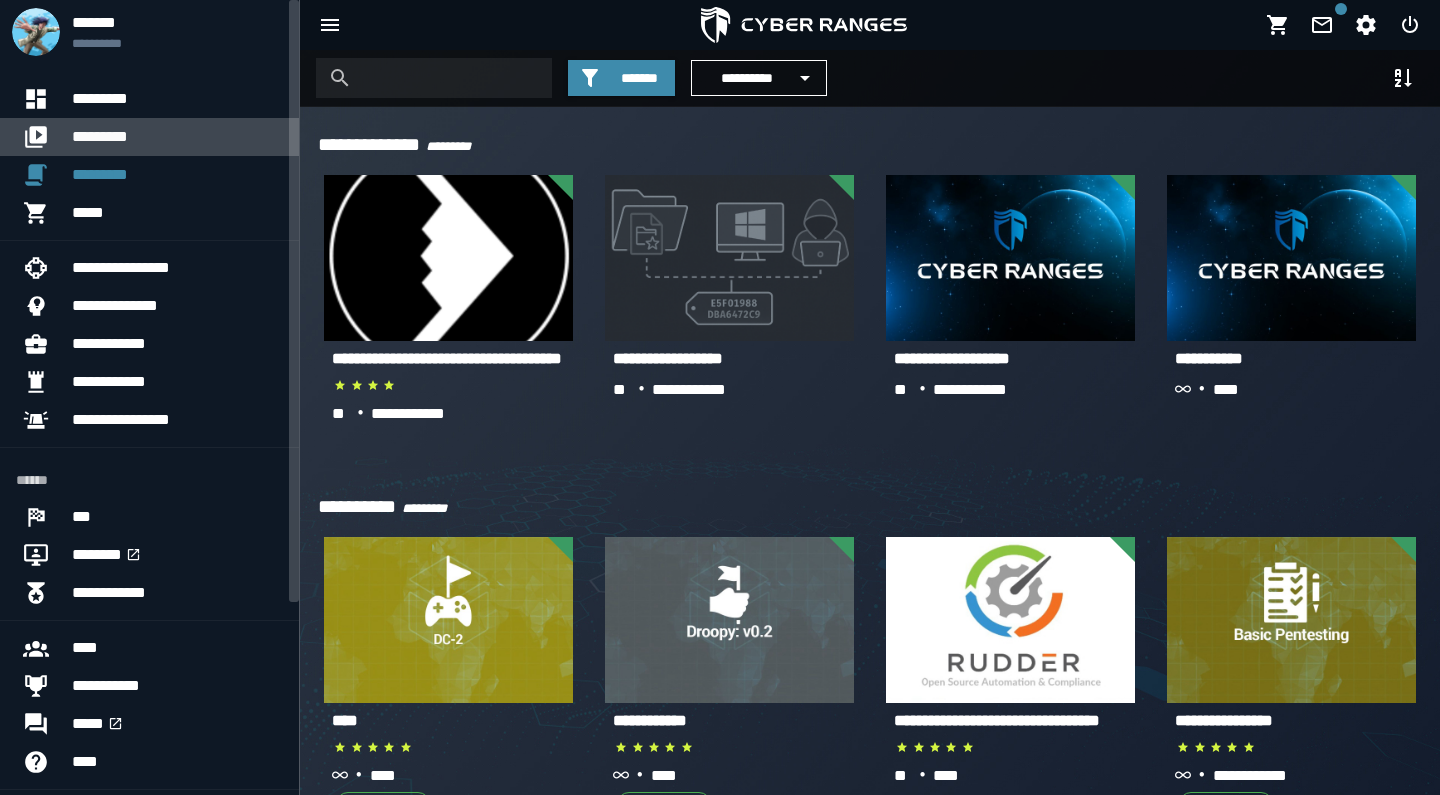 click on "*********" at bounding box center (177, 137) 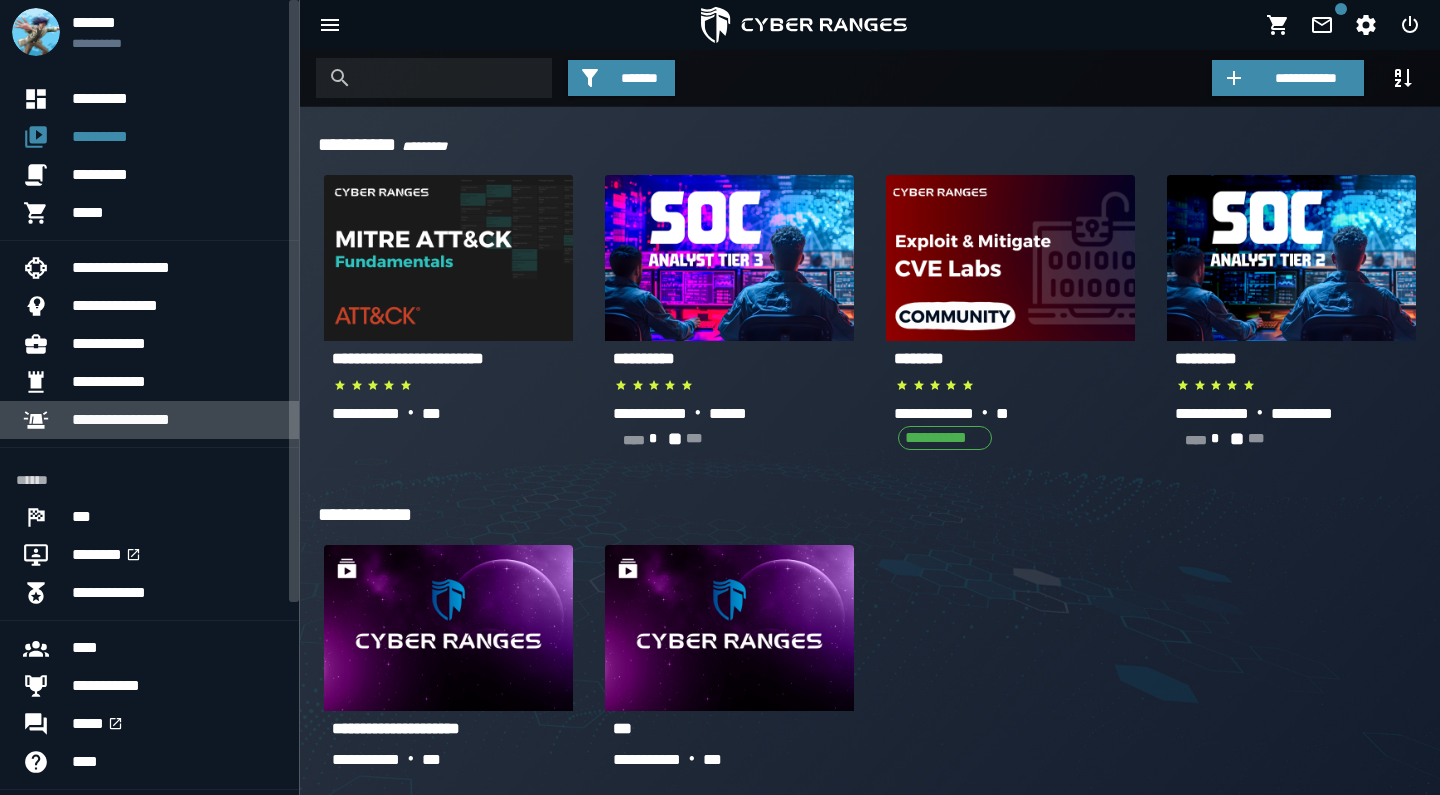click on "**********" at bounding box center [177, 420] 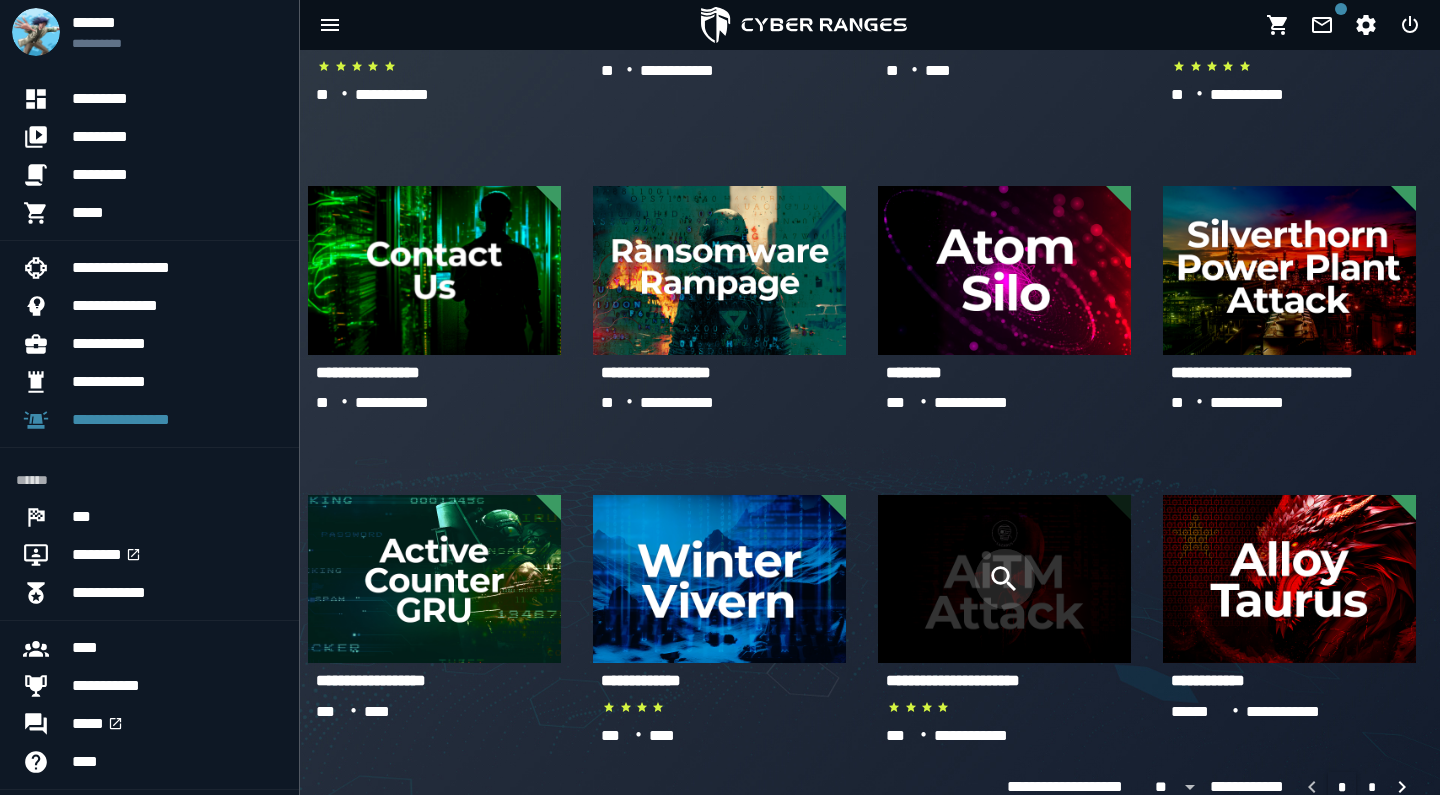 scroll, scrollTop: 1052, scrollLeft: 0, axis: vertical 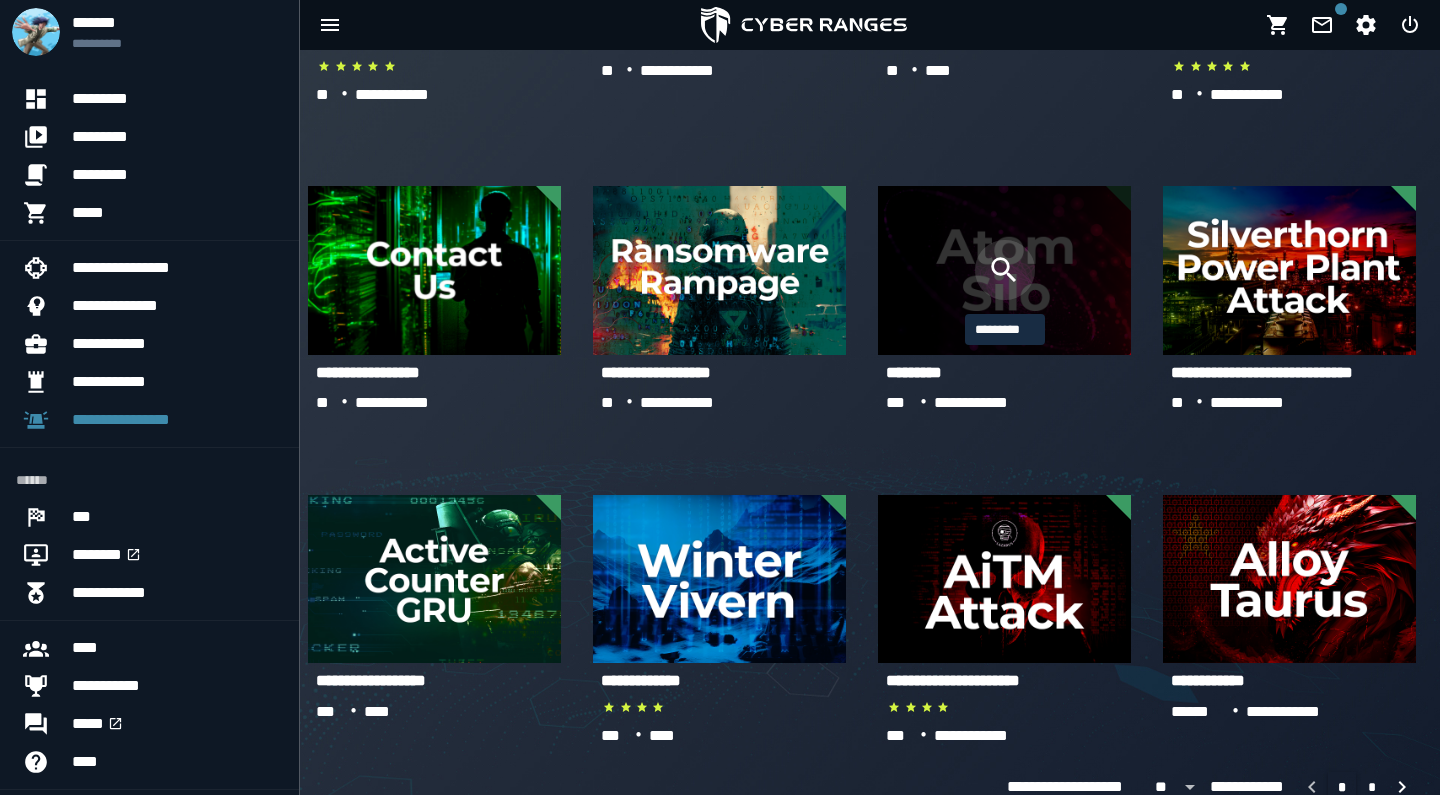 click 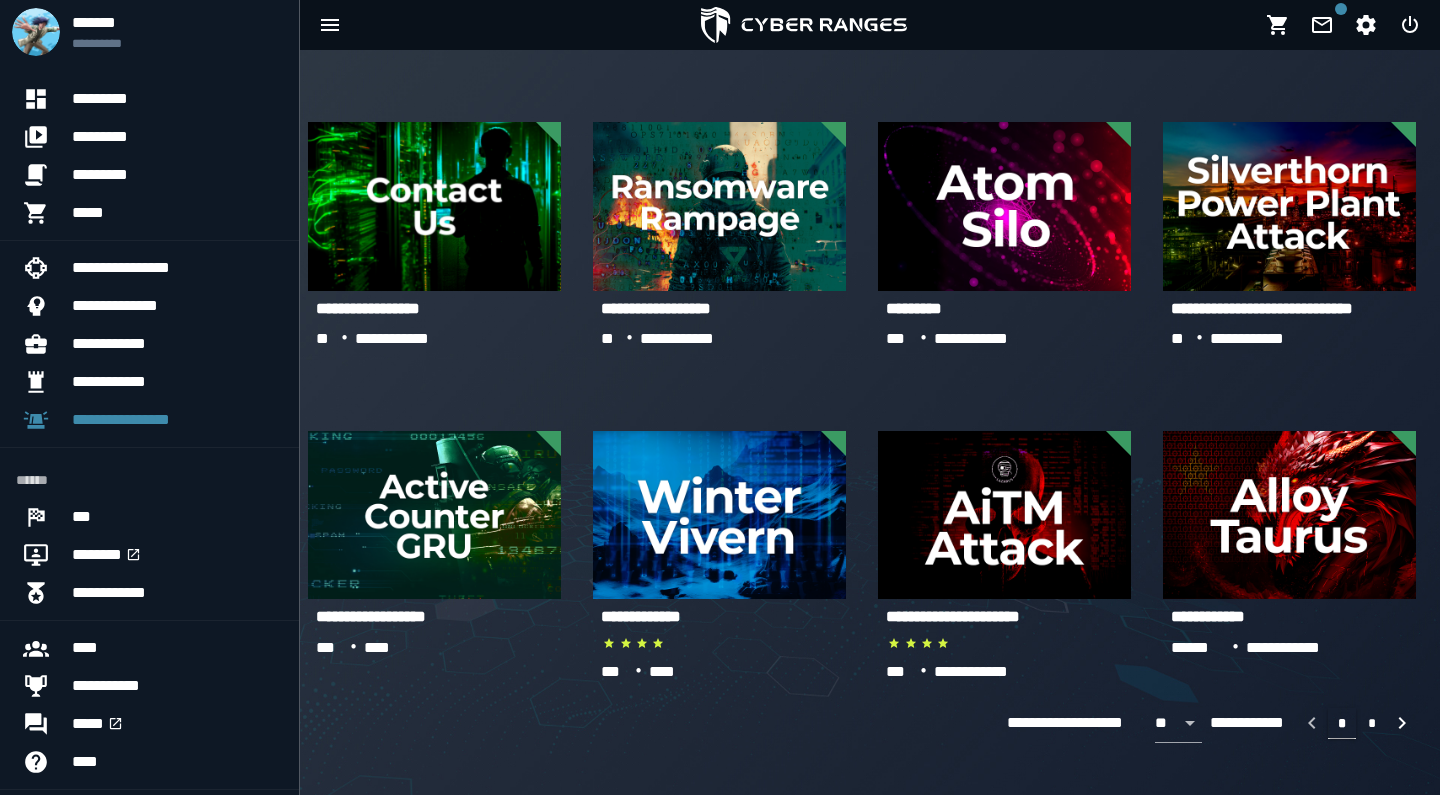 scroll, scrollTop: 1116, scrollLeft: 0, axis: vertical 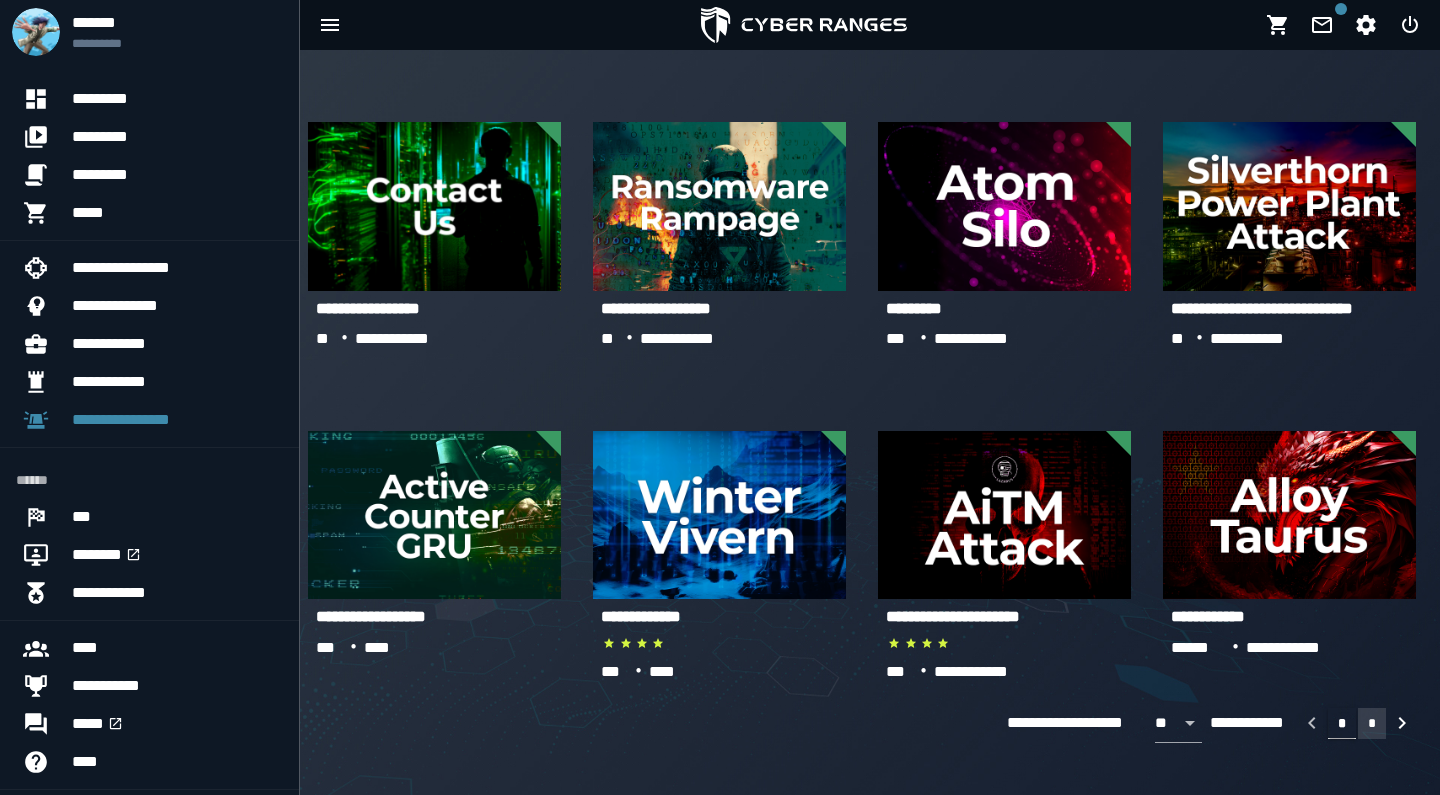 click on "*" at bounding box center (1372, 723) 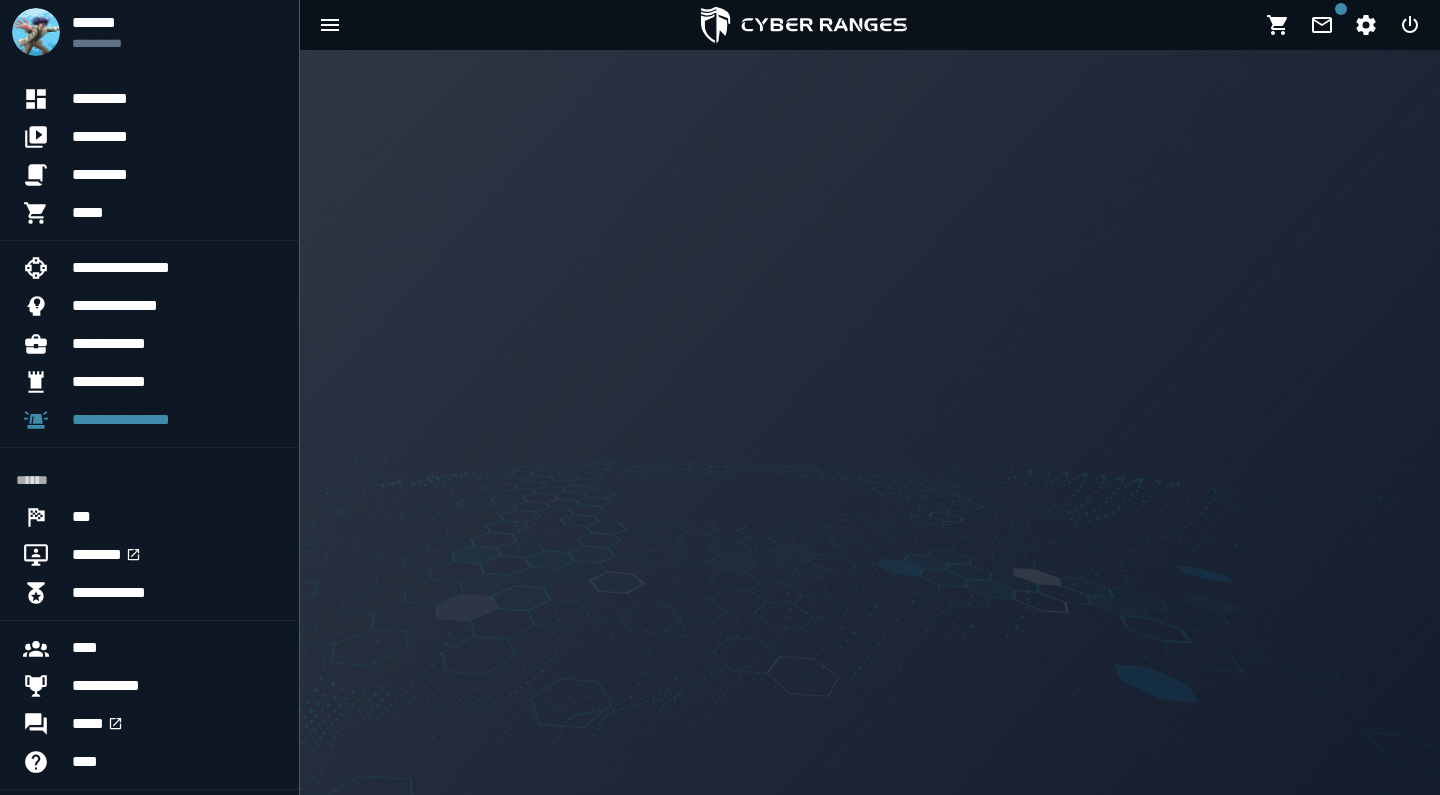 scroll, scrollTop: 0, scrollLeft: 0, axis: both 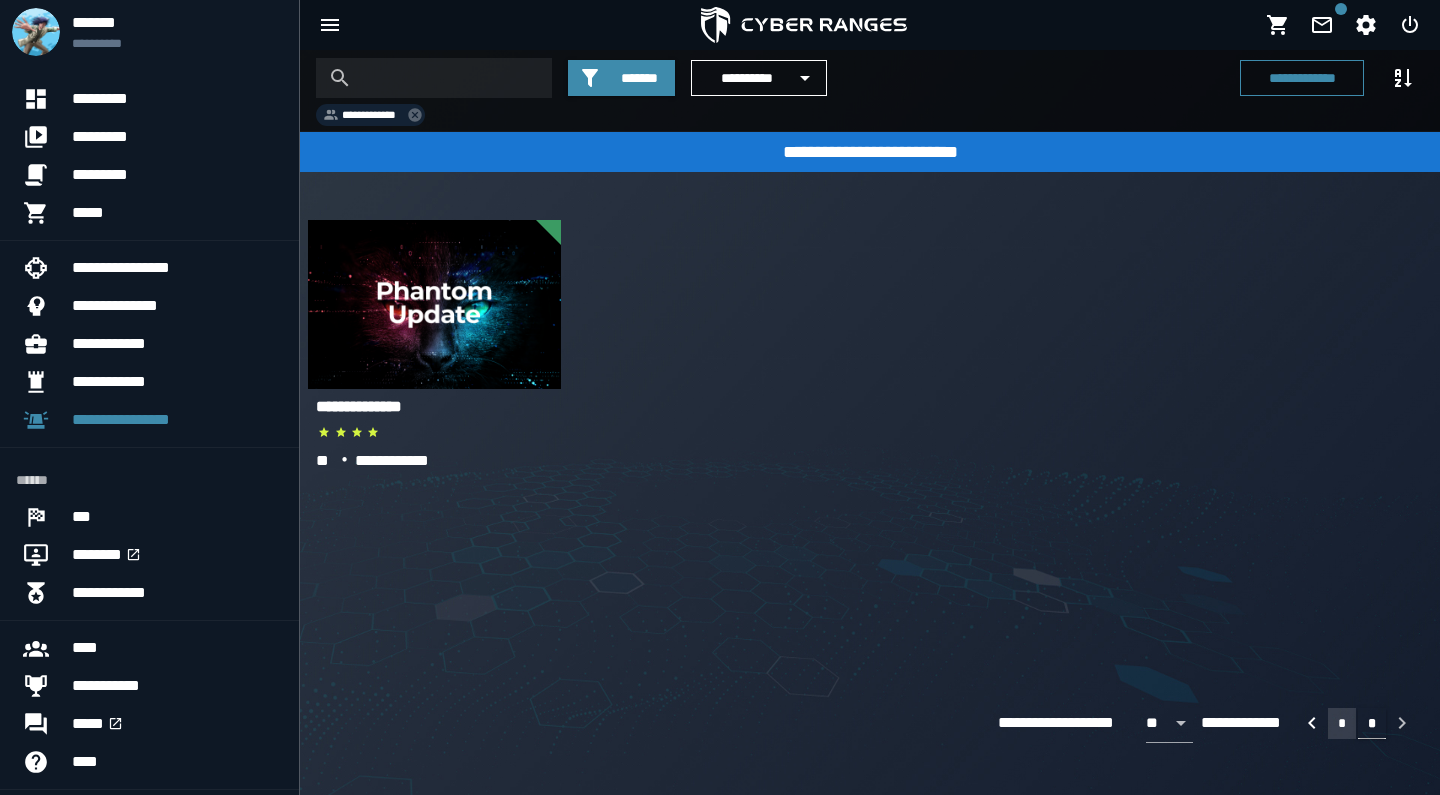 click on "*" at bounding box center (1342, 723) 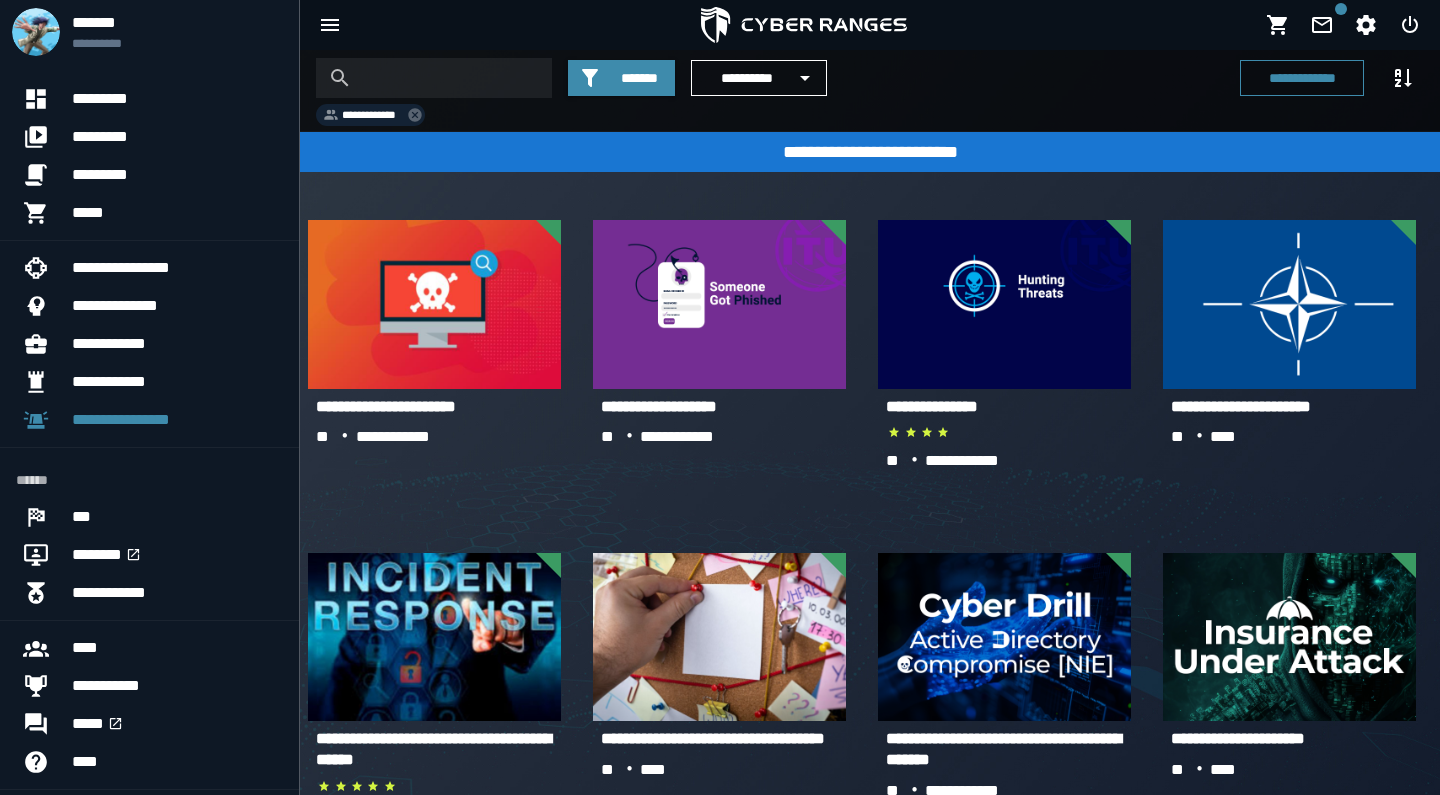 scroll, scrollTop: 0, scrollLeft: 0, axis: both 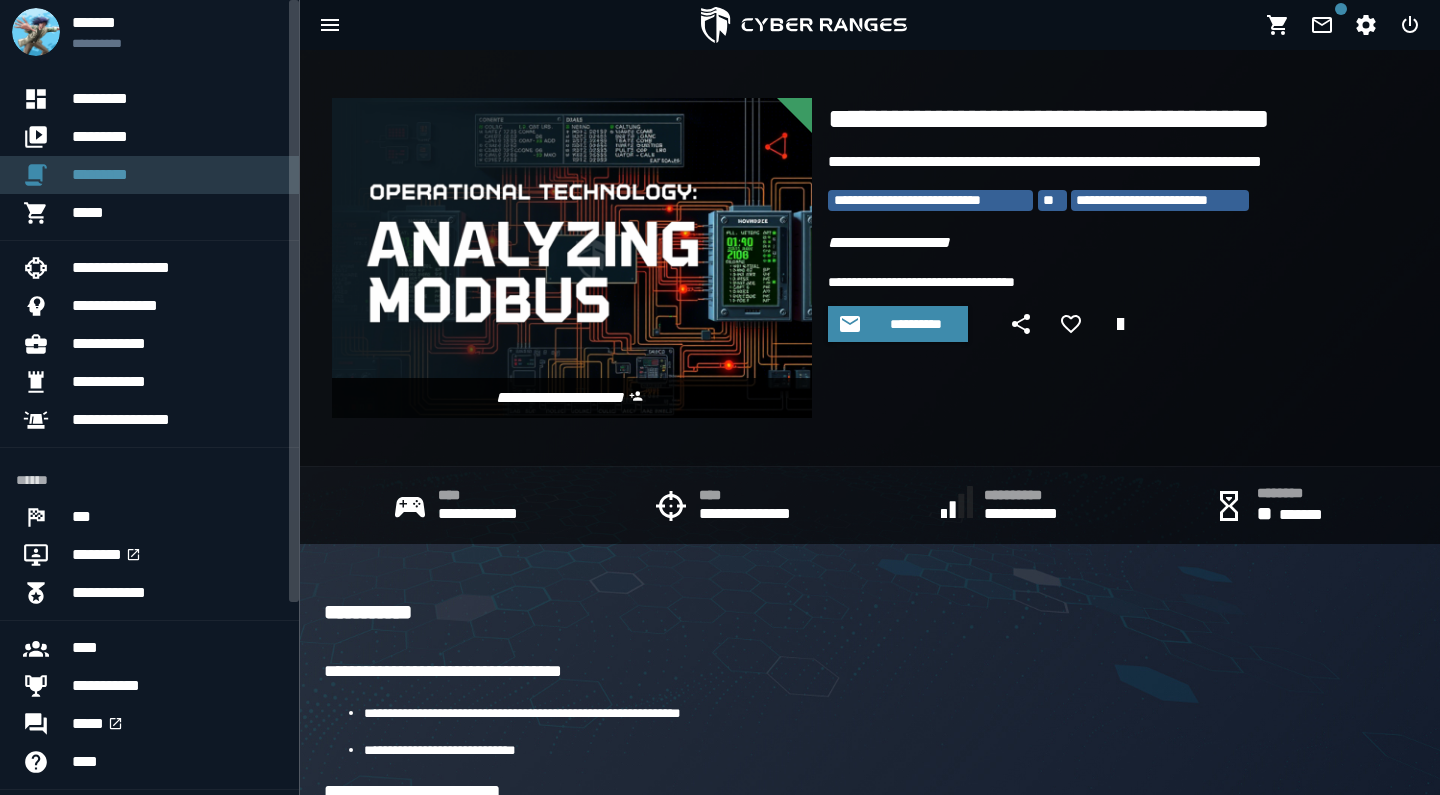 click on "*********" at bounding box center [177, 175] 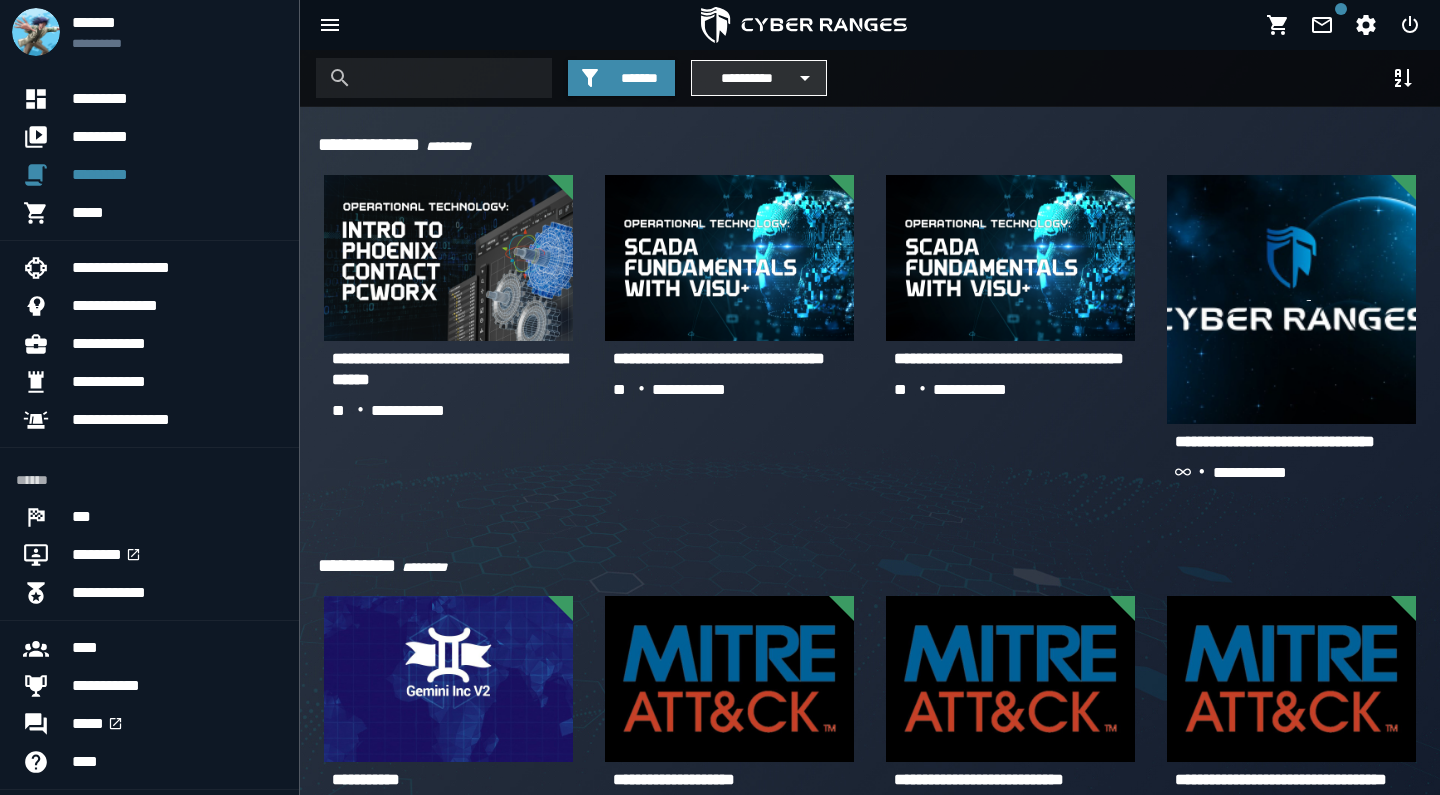 click on "**********" at bounding box center (746, 78) 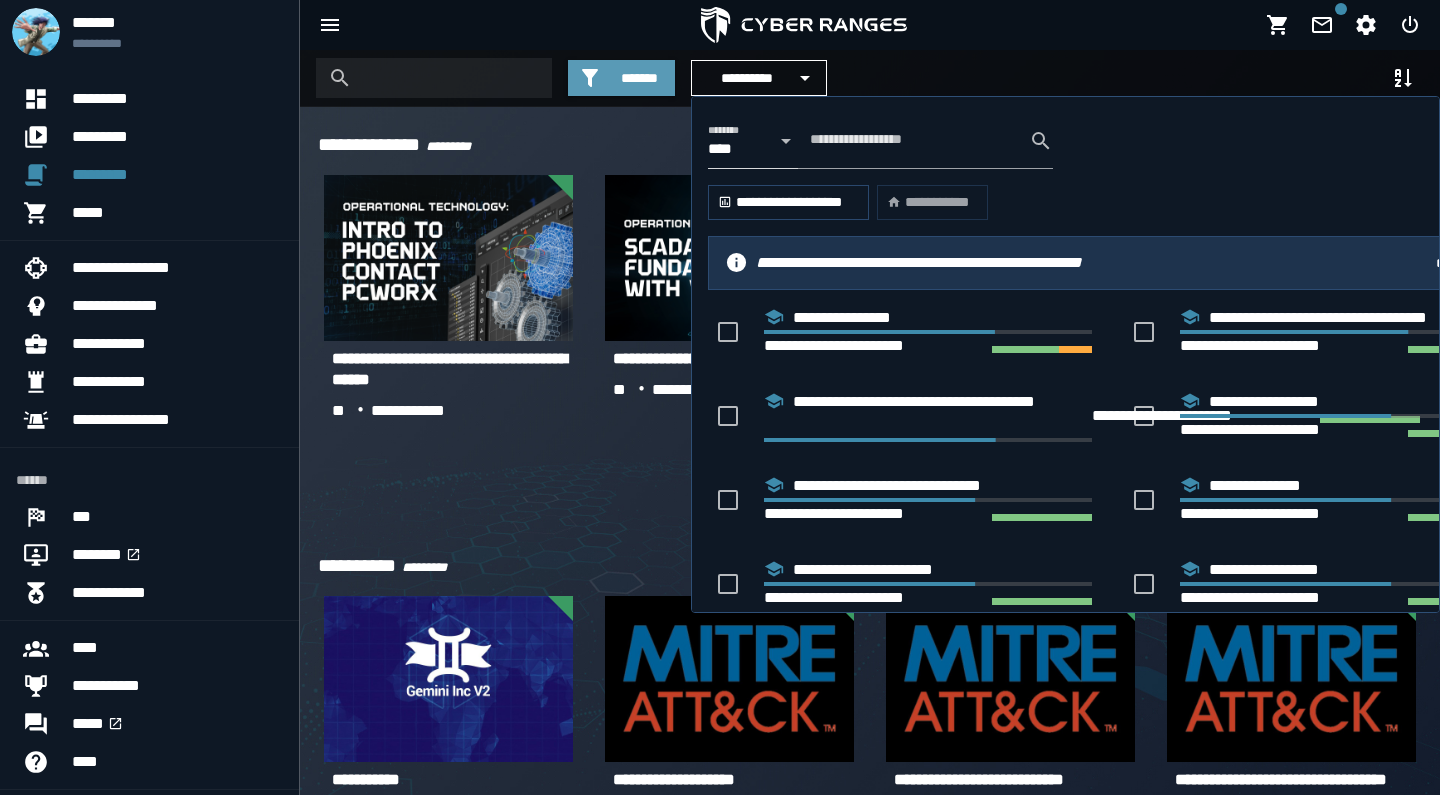 click on "*******" at bounding box center [621, 78] 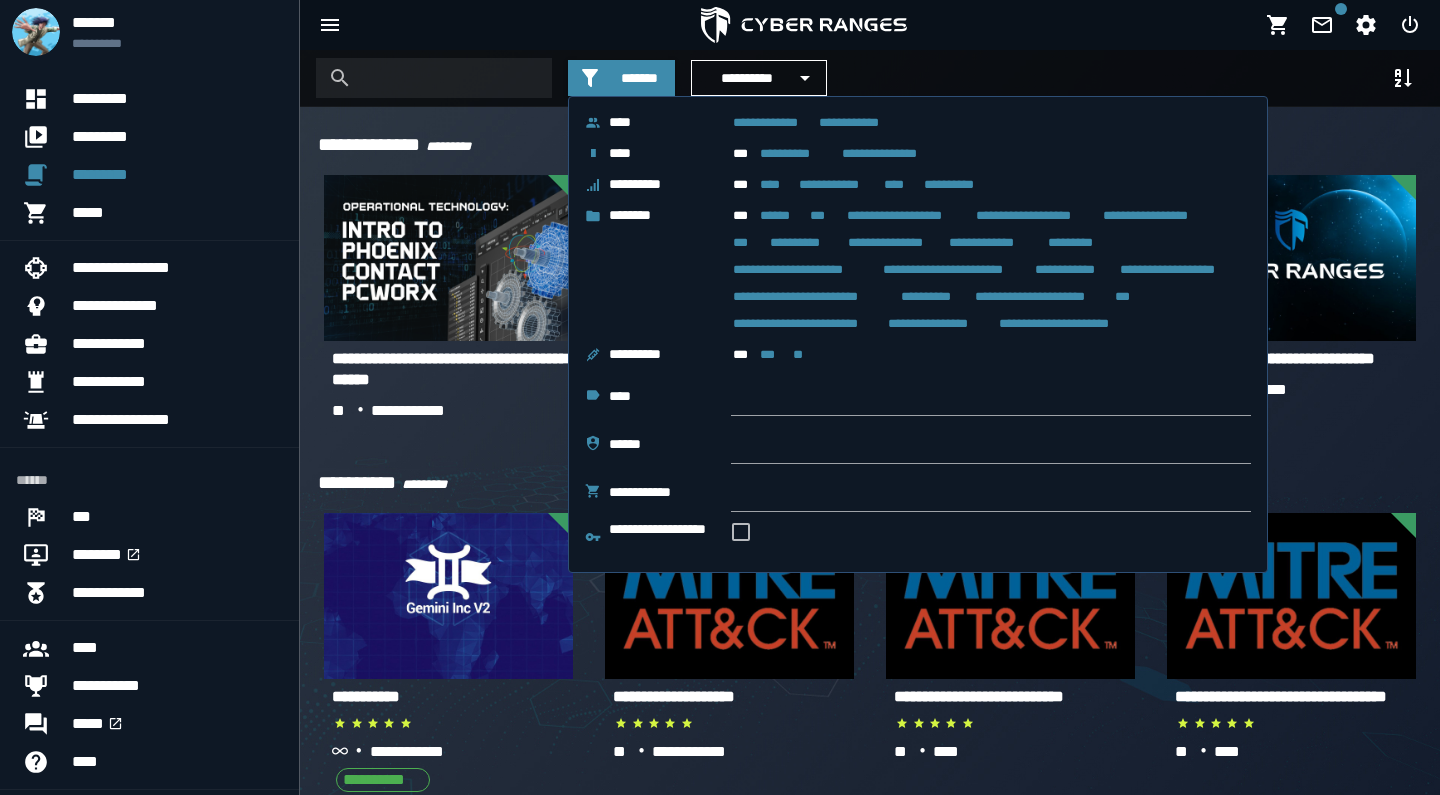 click on "**********" at bounding box center [666, 538] 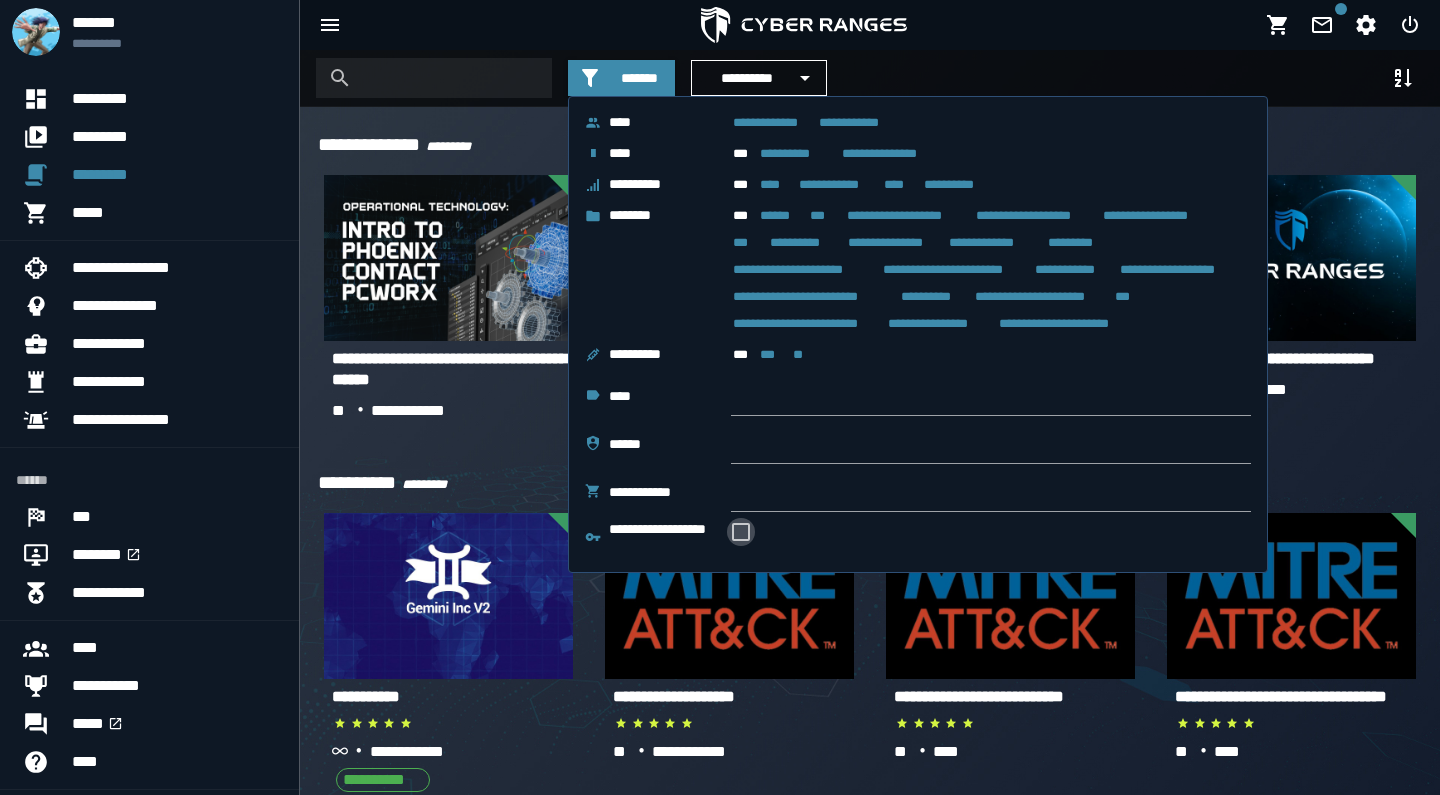 click 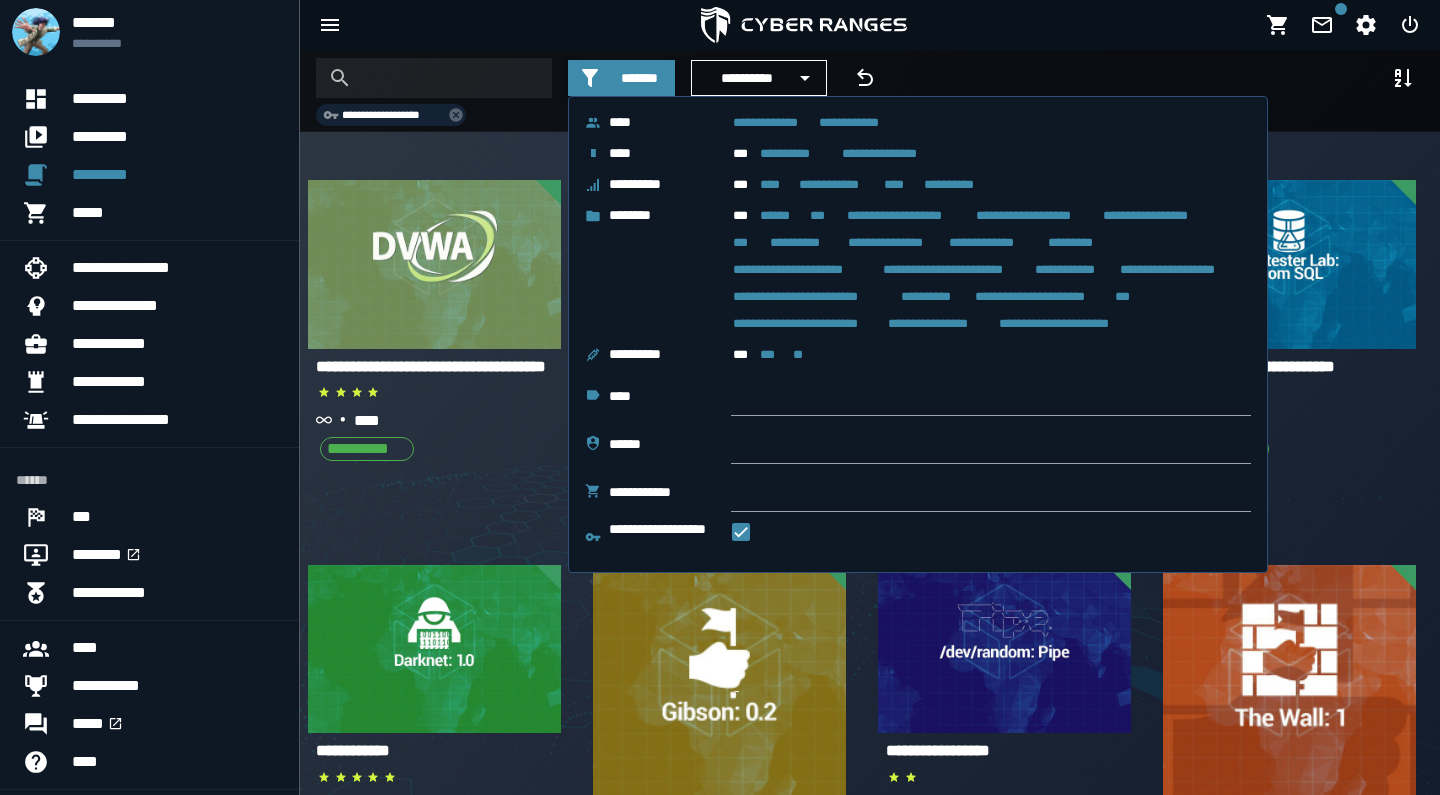 click on "**********" 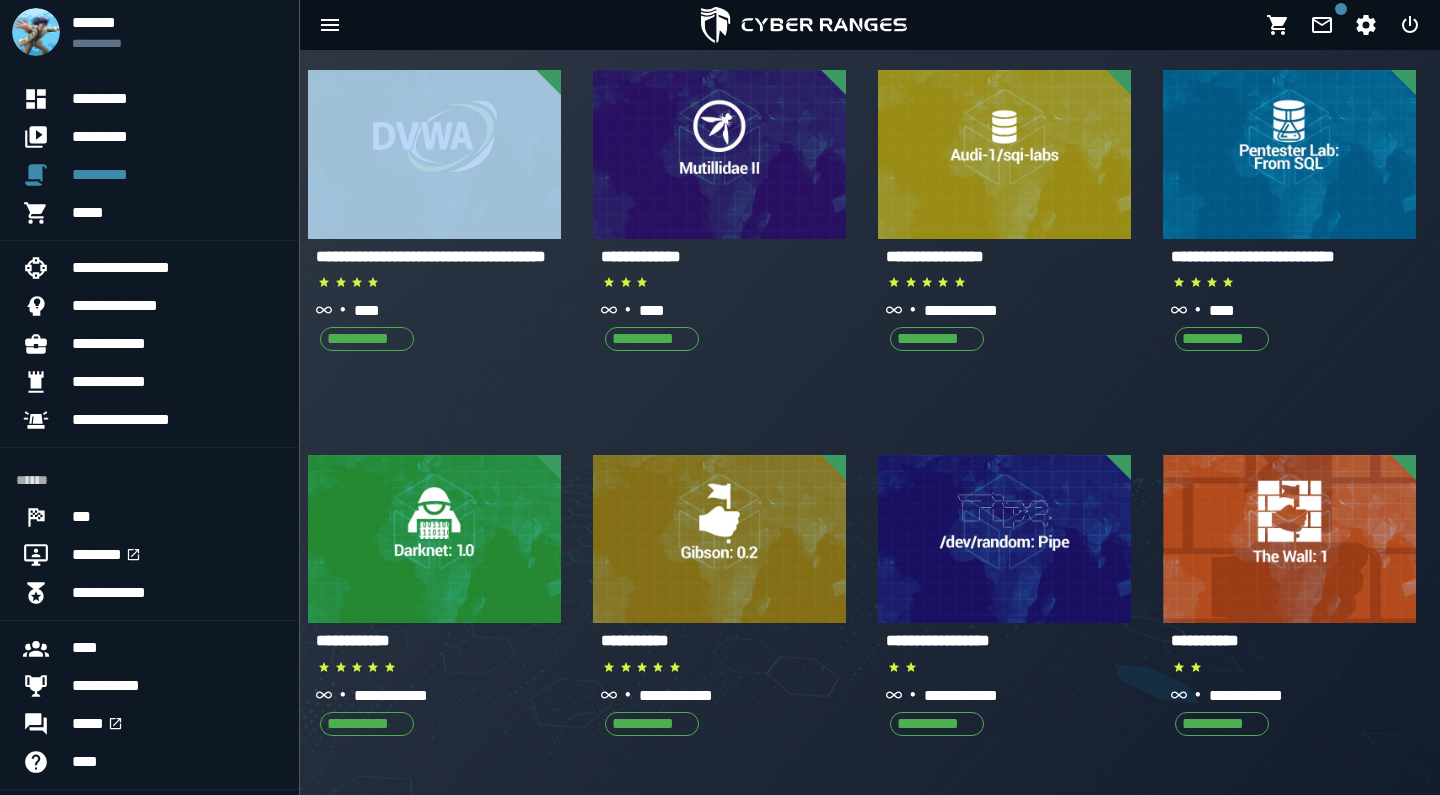 scroll, scrollTop: 112, scrollLeft: 0, axis: vertical 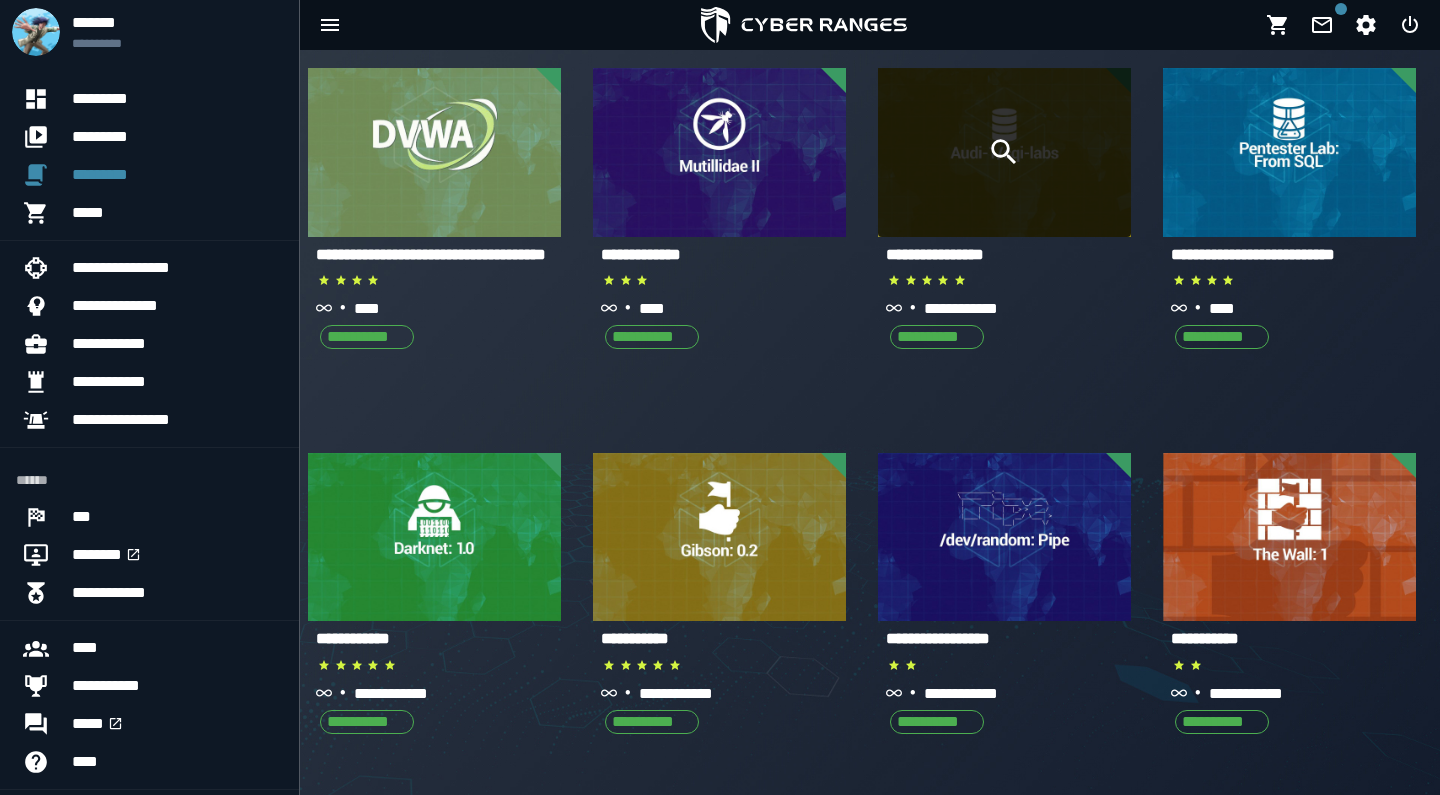 click 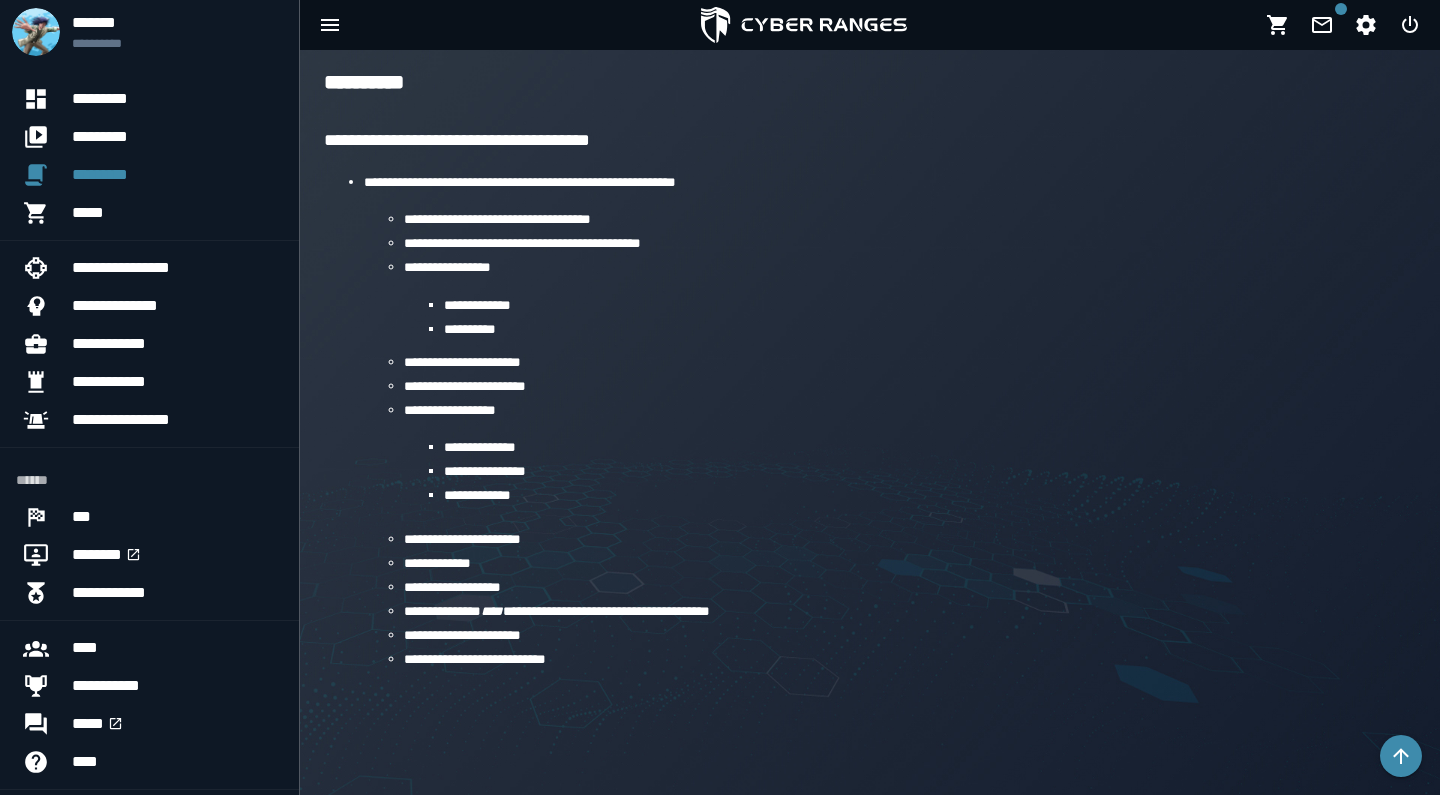 scroll, scrollTop: 707, scrollLeft: 0, axis: vertical 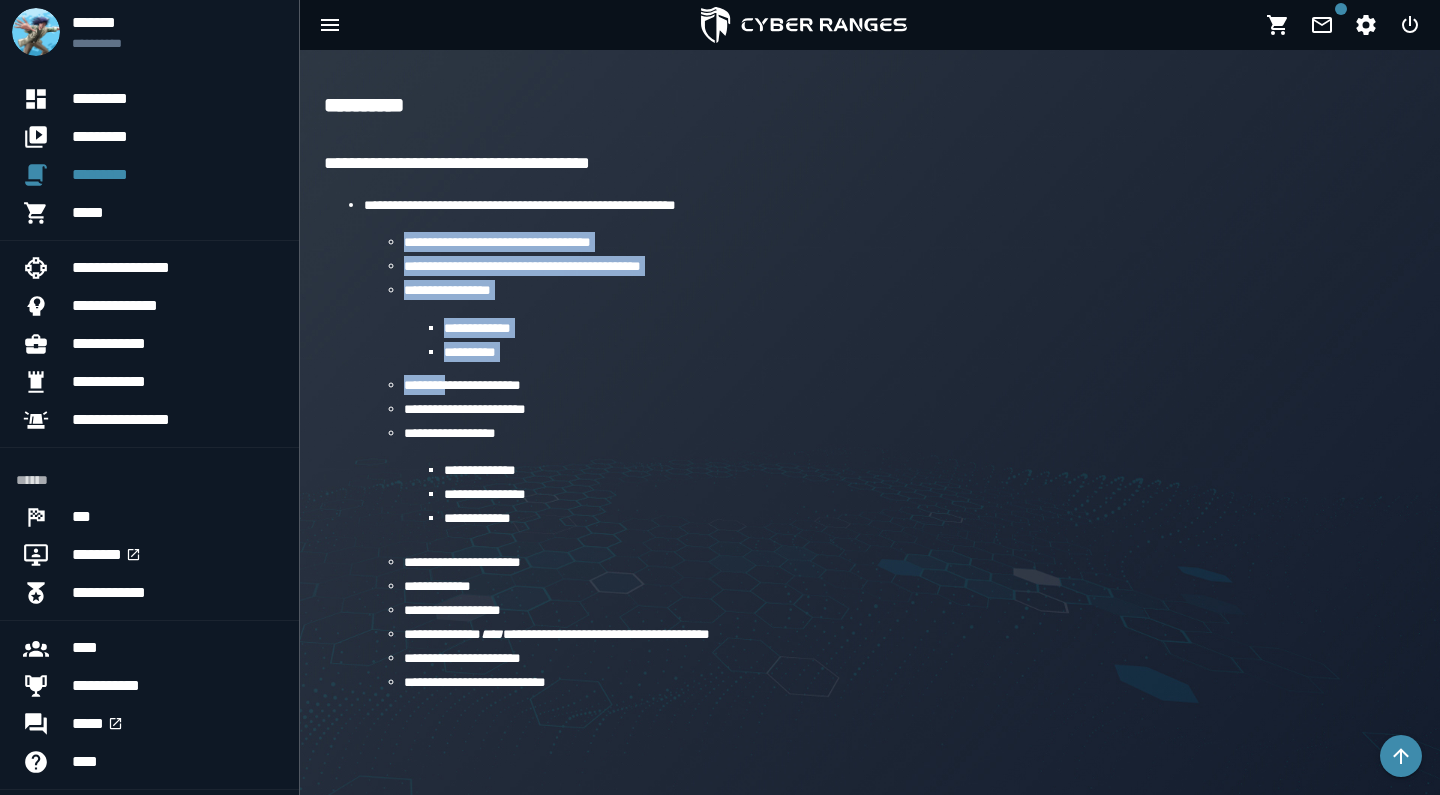 drag, startPoint x: 382, startPoint y: 215, endPoint x: 458, endPoint y: 416, distance: 214.88834 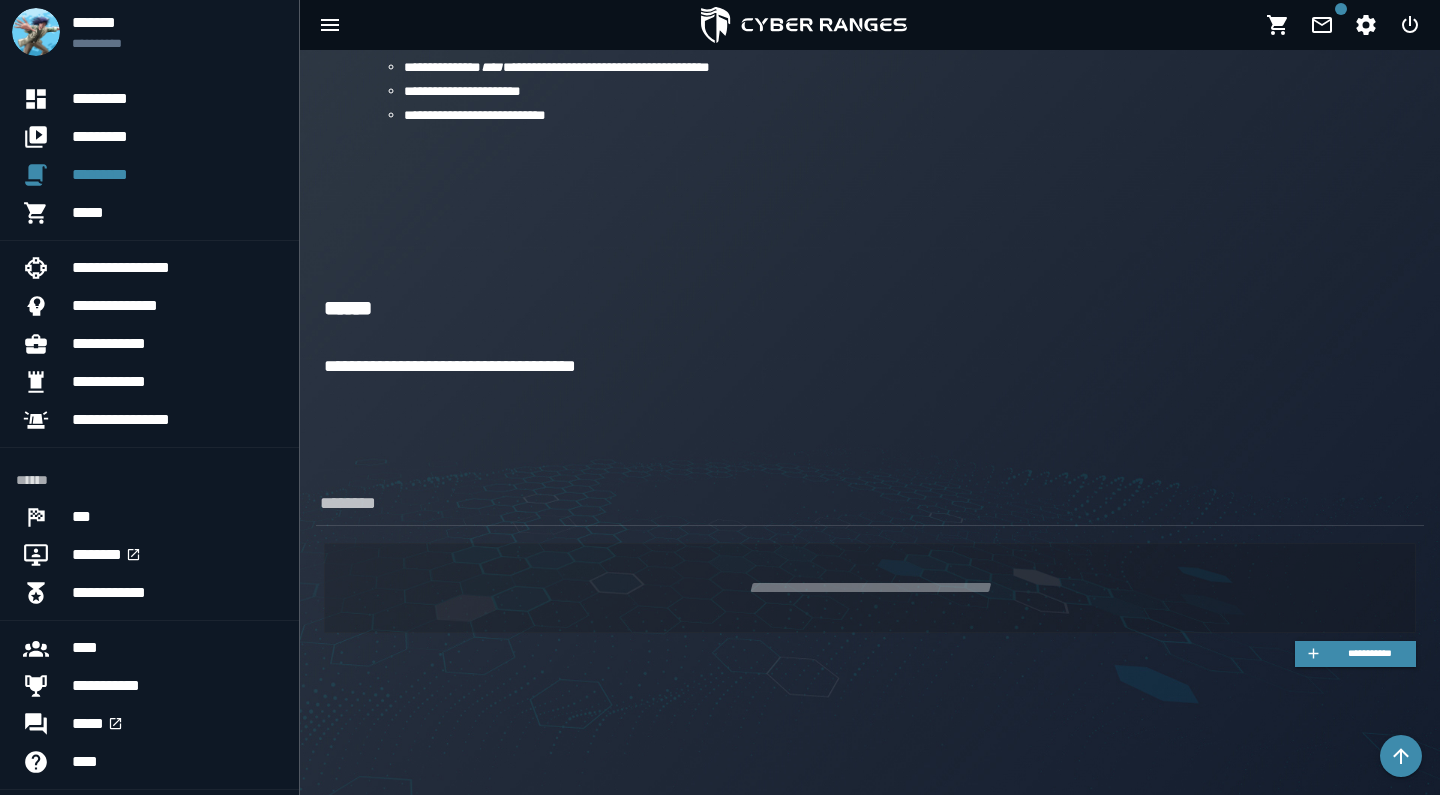 scroll, scrollTop: 1274, scrollLeft: 0, axis: vertical 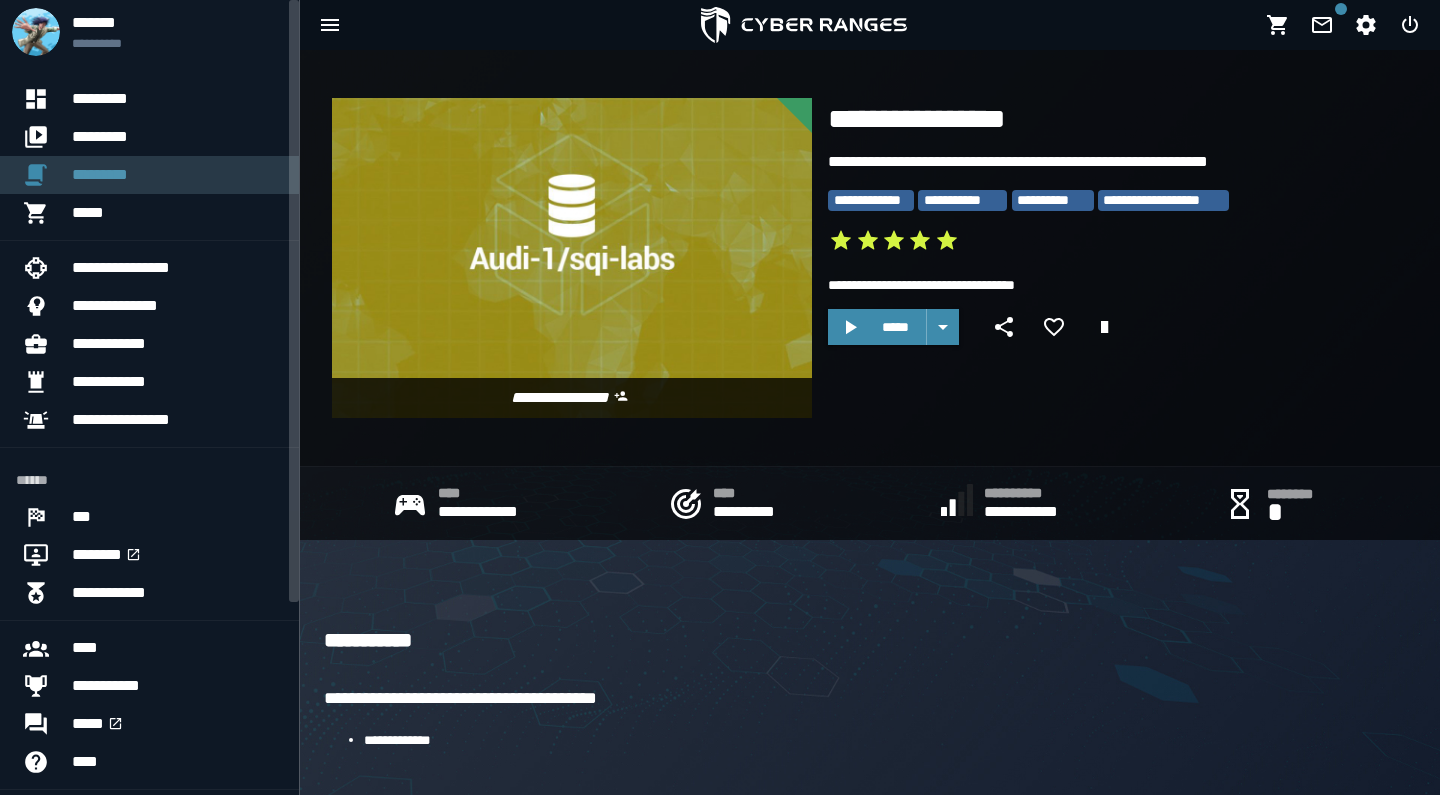 click on "*********" at bounding box center (177, 175) 